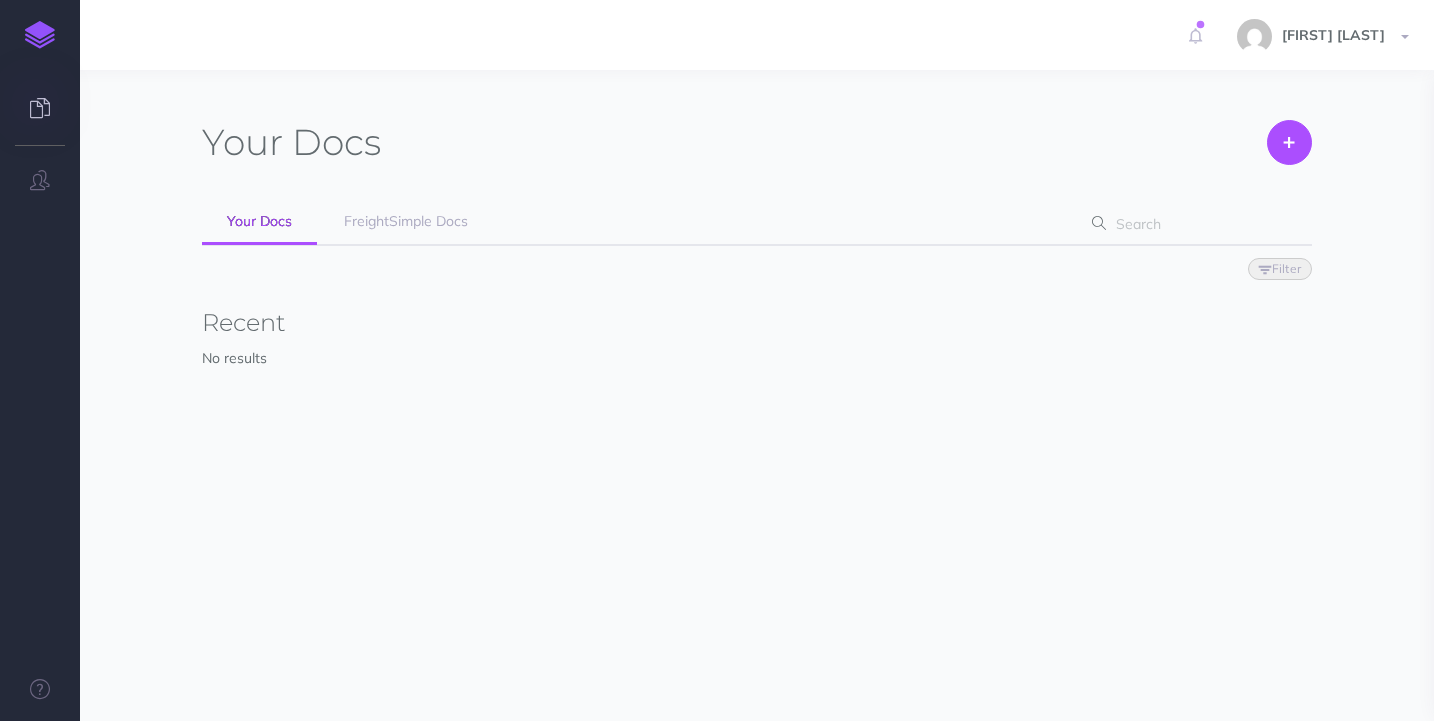 scroll, scrollTop: 0, scrollLeft: 0, axis: both 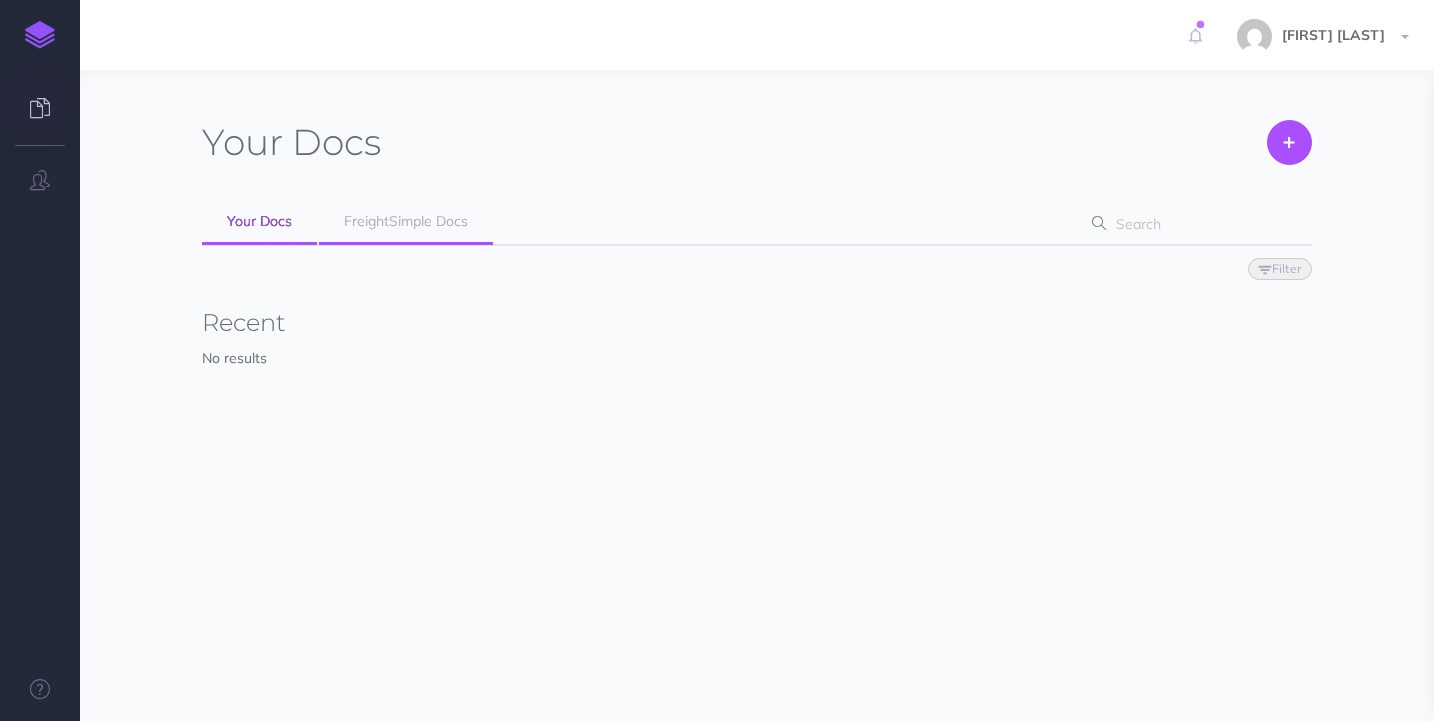 click on "FreightSimple Docs" at bounding box center (406, 222) 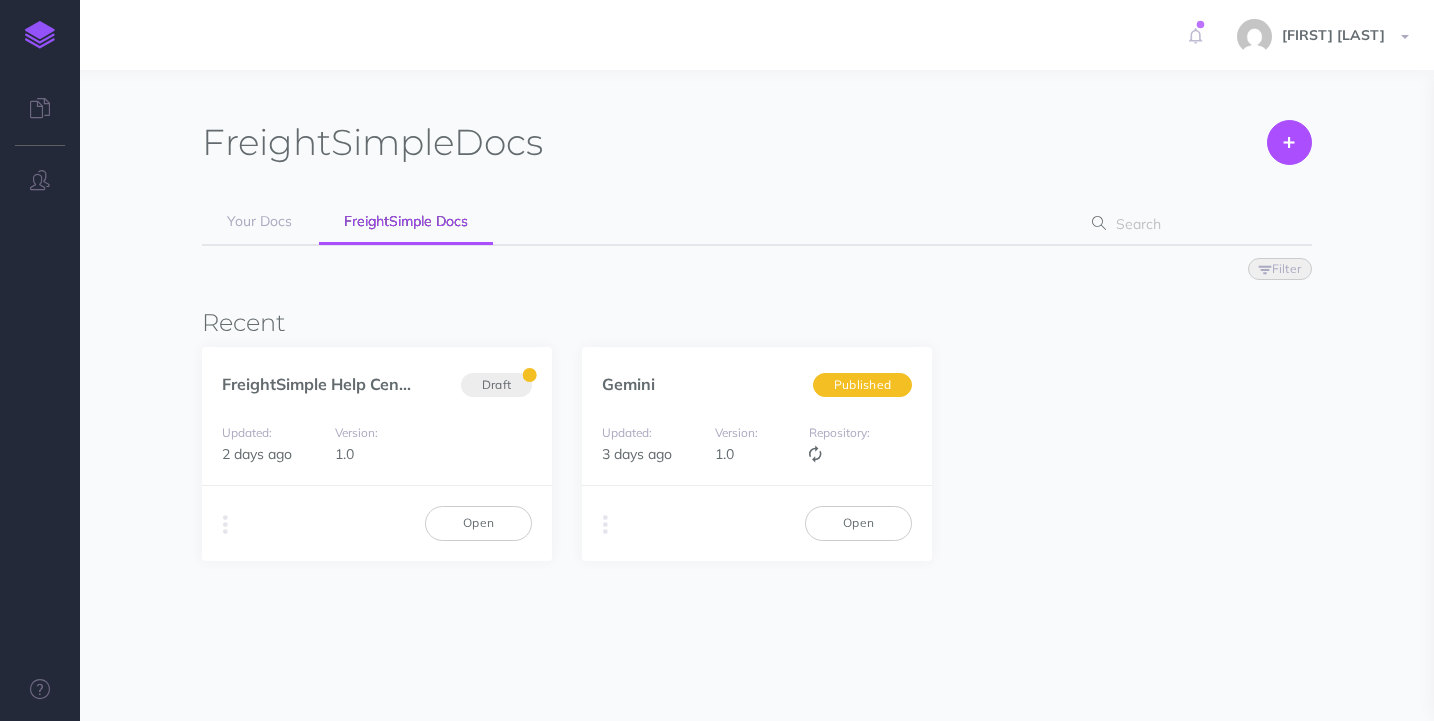 scroll, scrollTop: 0, scrollLeft: 0, axis: both 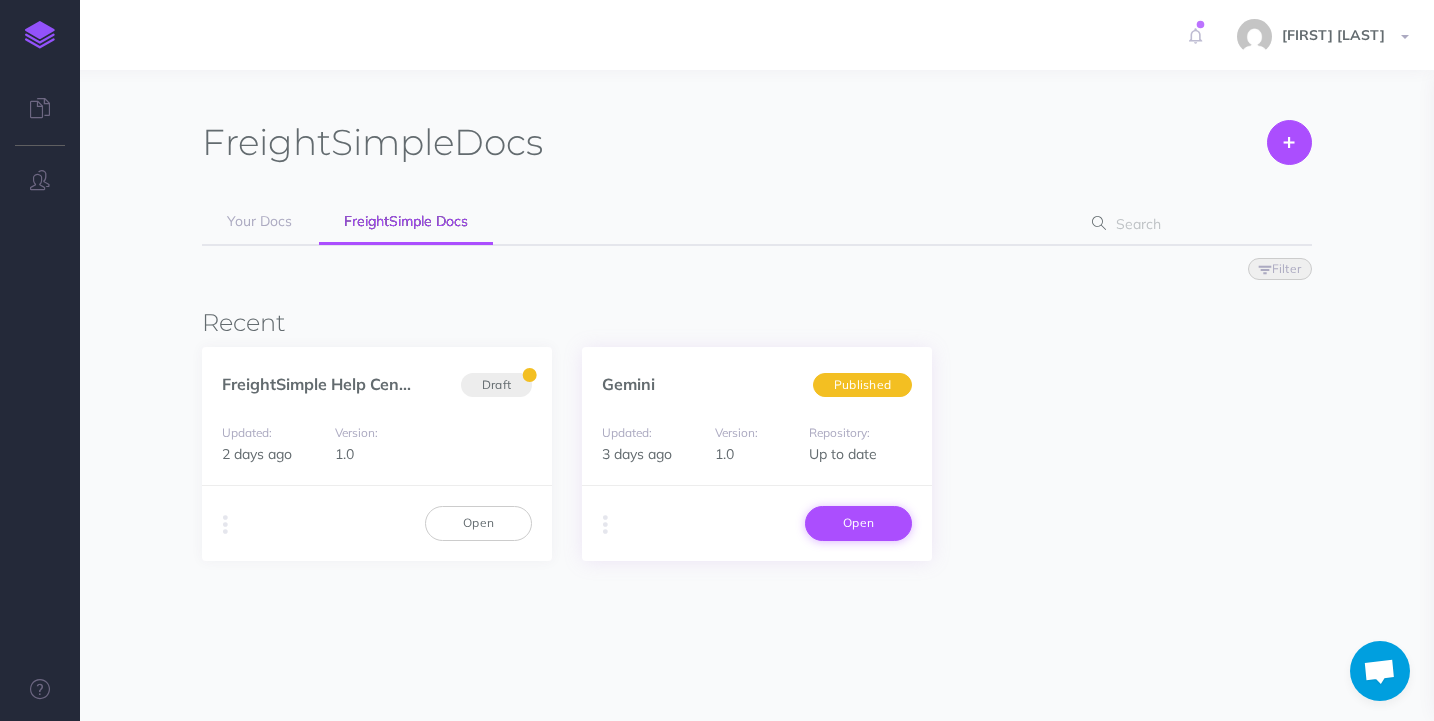 click on "Open" at bounding box center (858, 523) 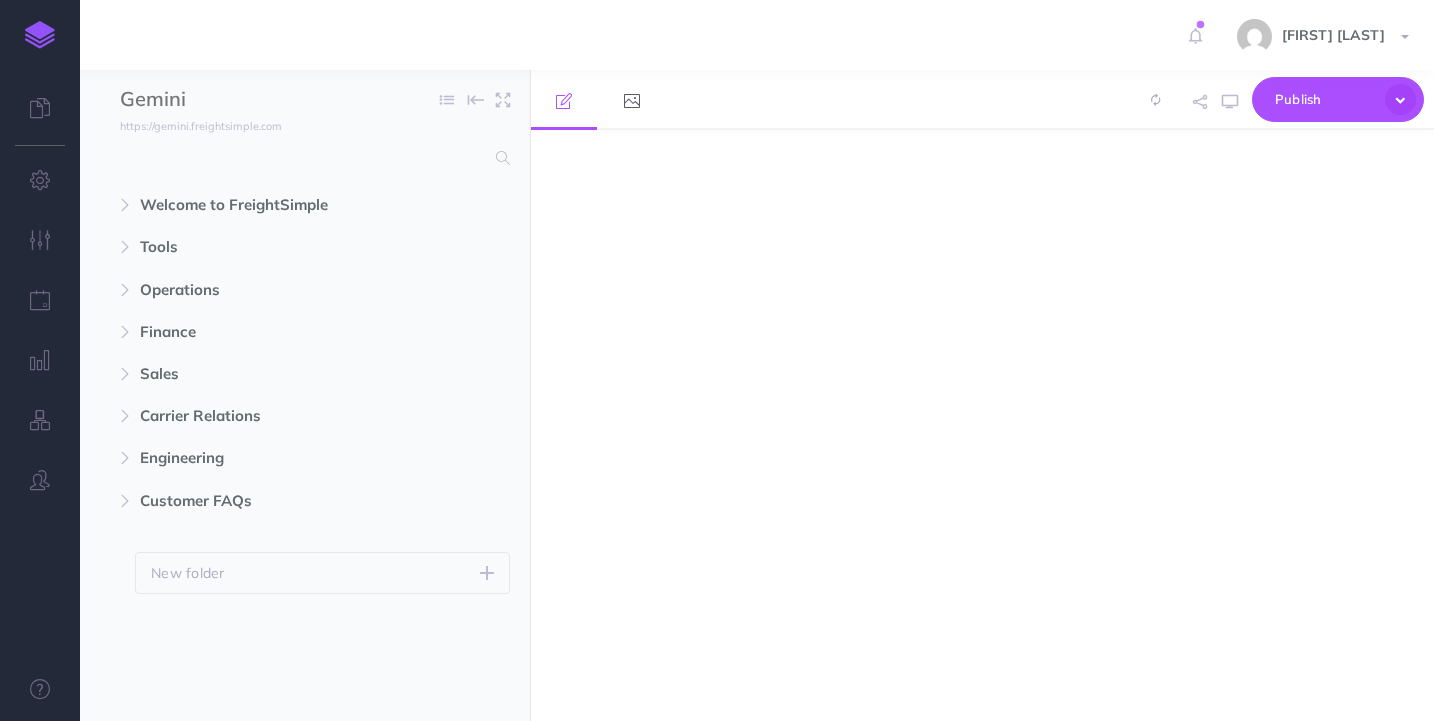 scroll, scrollTop: 0, scrollLeft: 0, axis: both 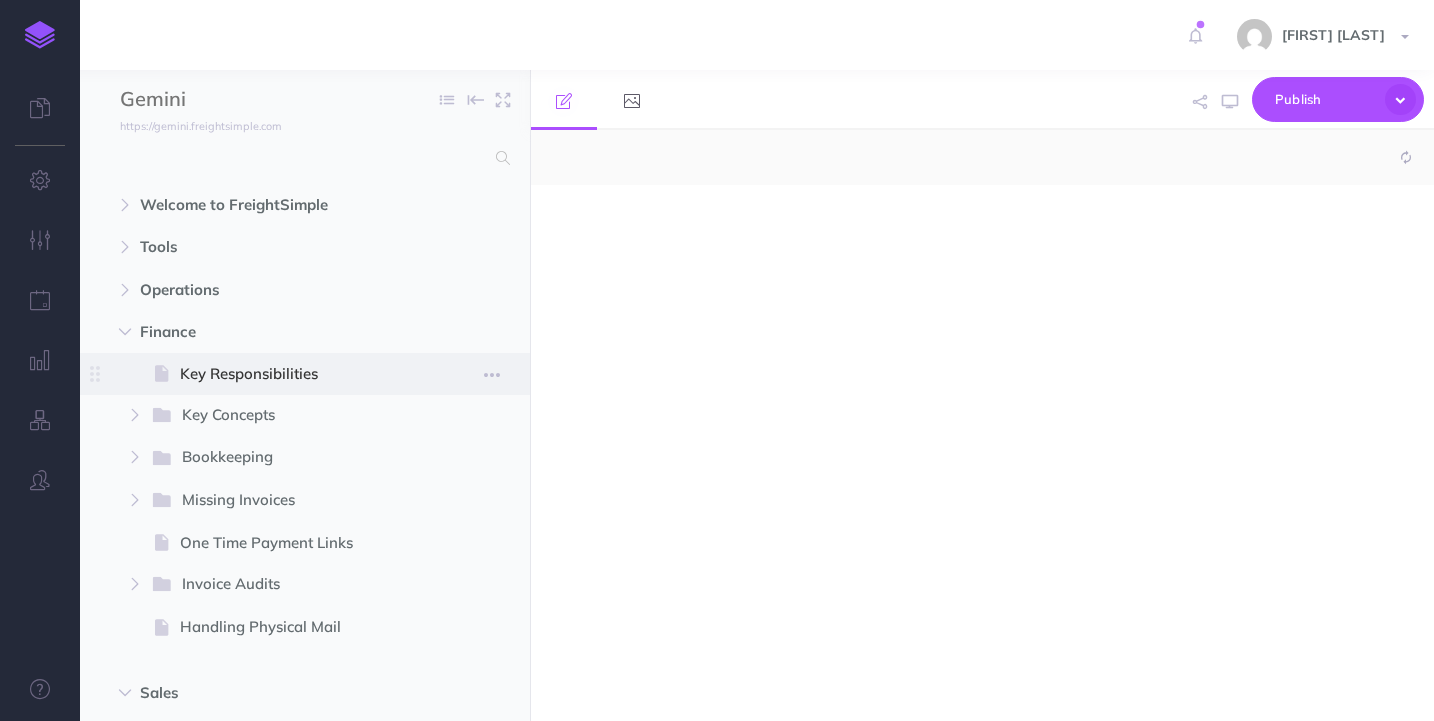 select on "null" 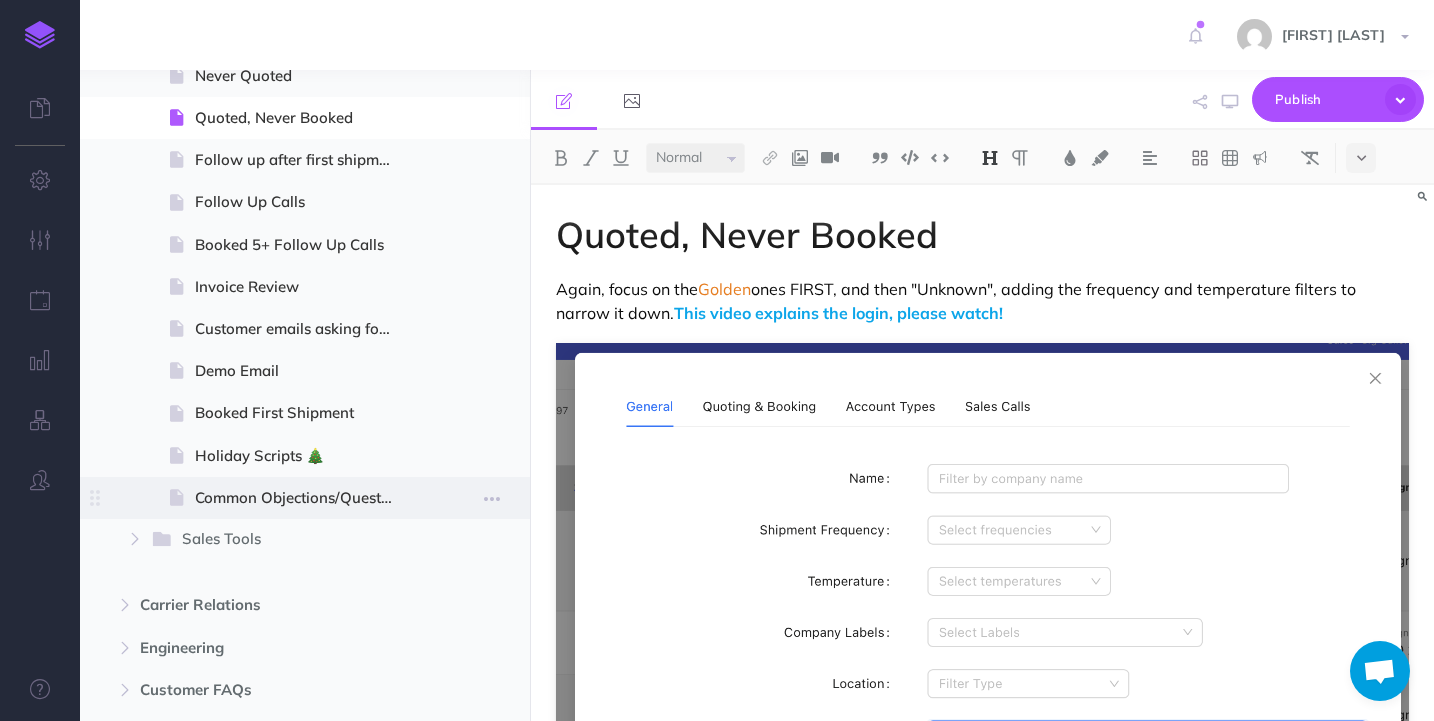 scroll, scrollTop: 1038, scrollLeft: 0, axis: vertical 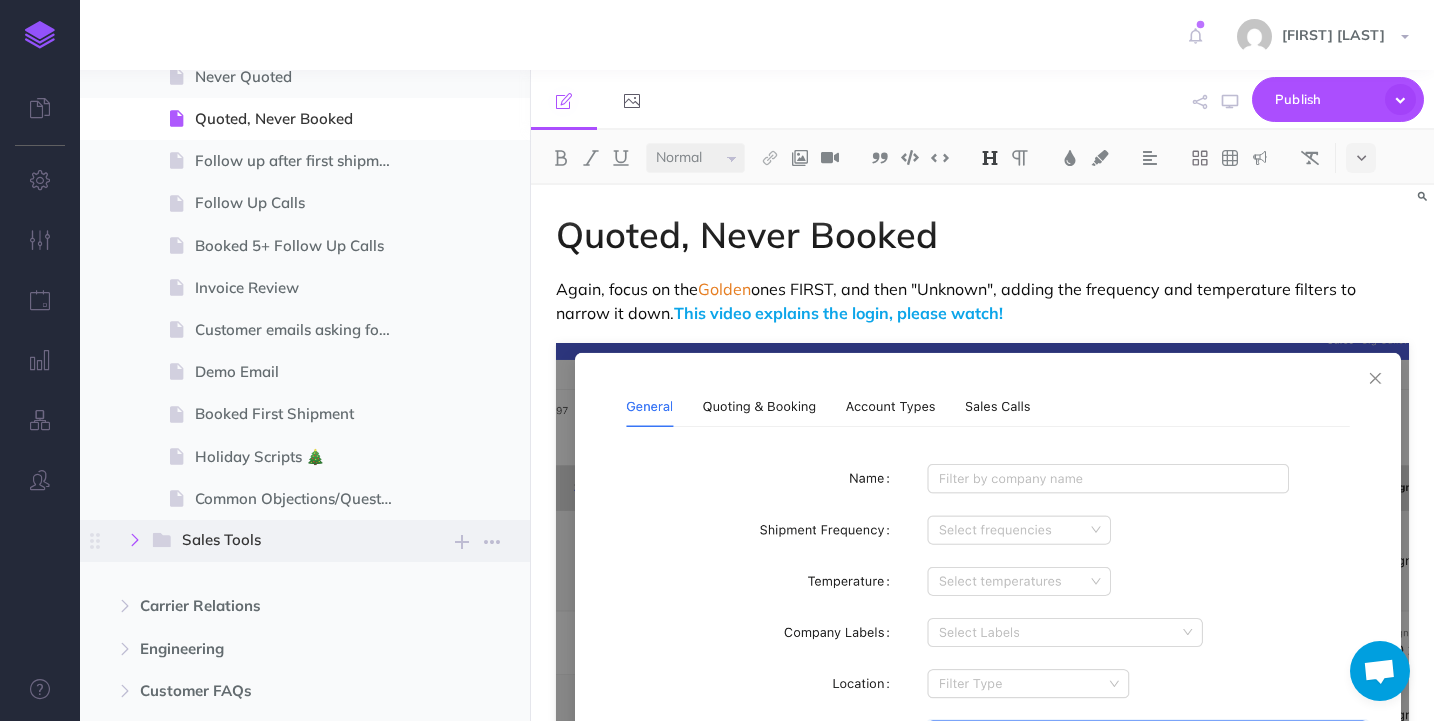 click at bounding box center [135, 540] 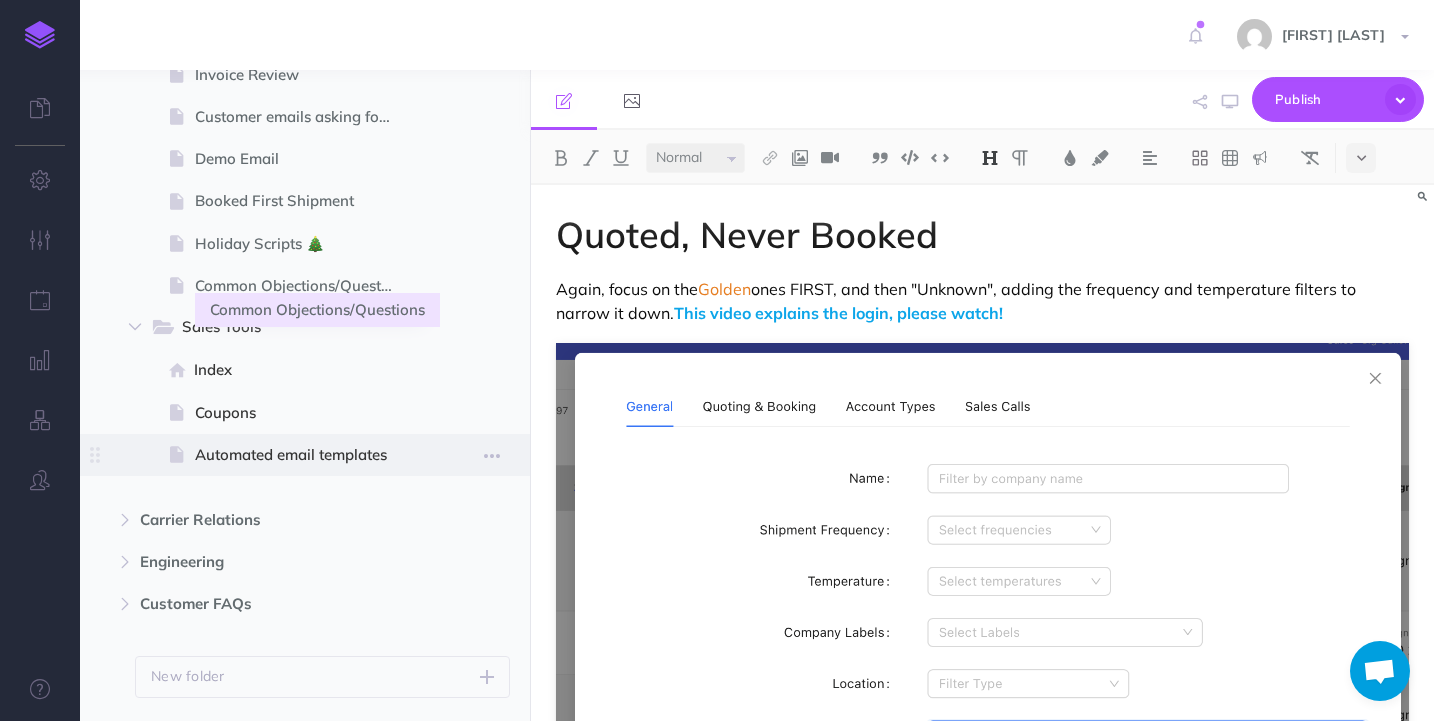 scroll, scrollTop: 1256, scrollLeft: 0, axis: vertical 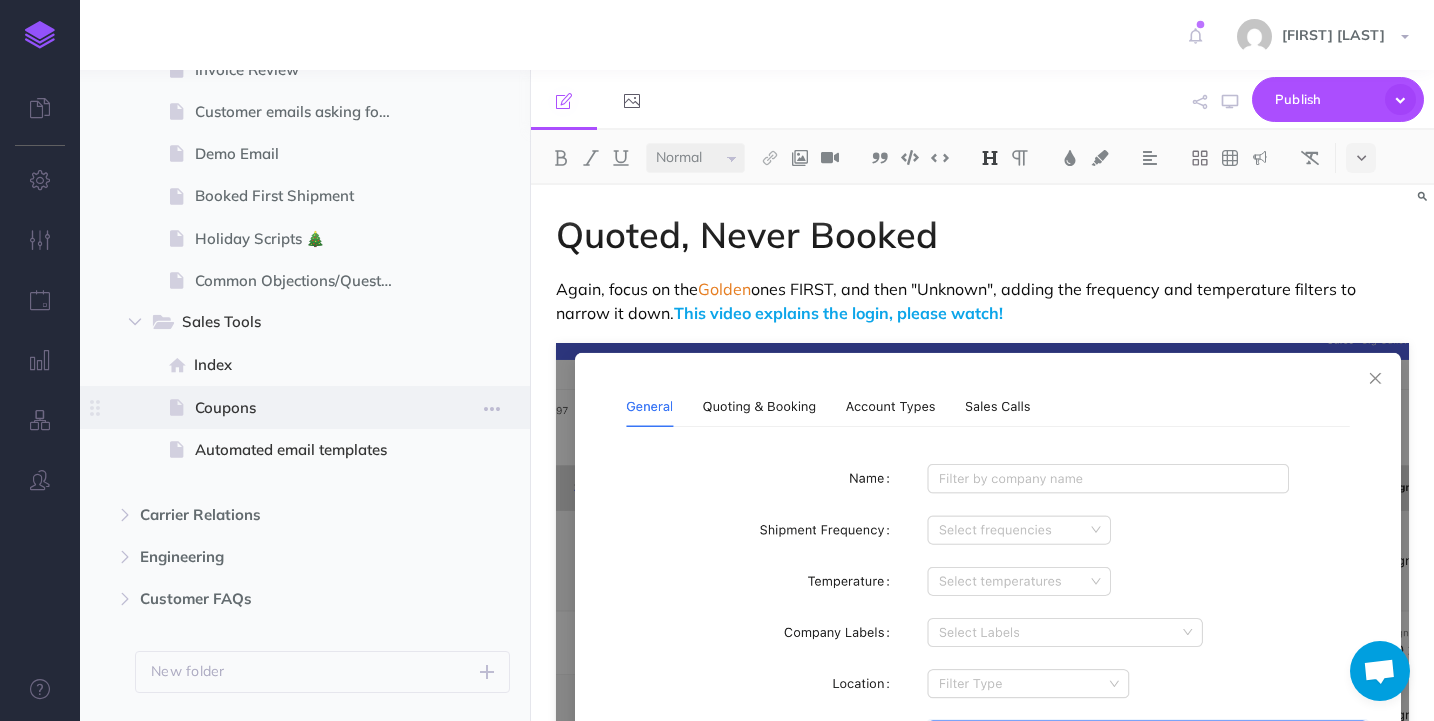 click on "Coupons" at bounding box center (302, 408) 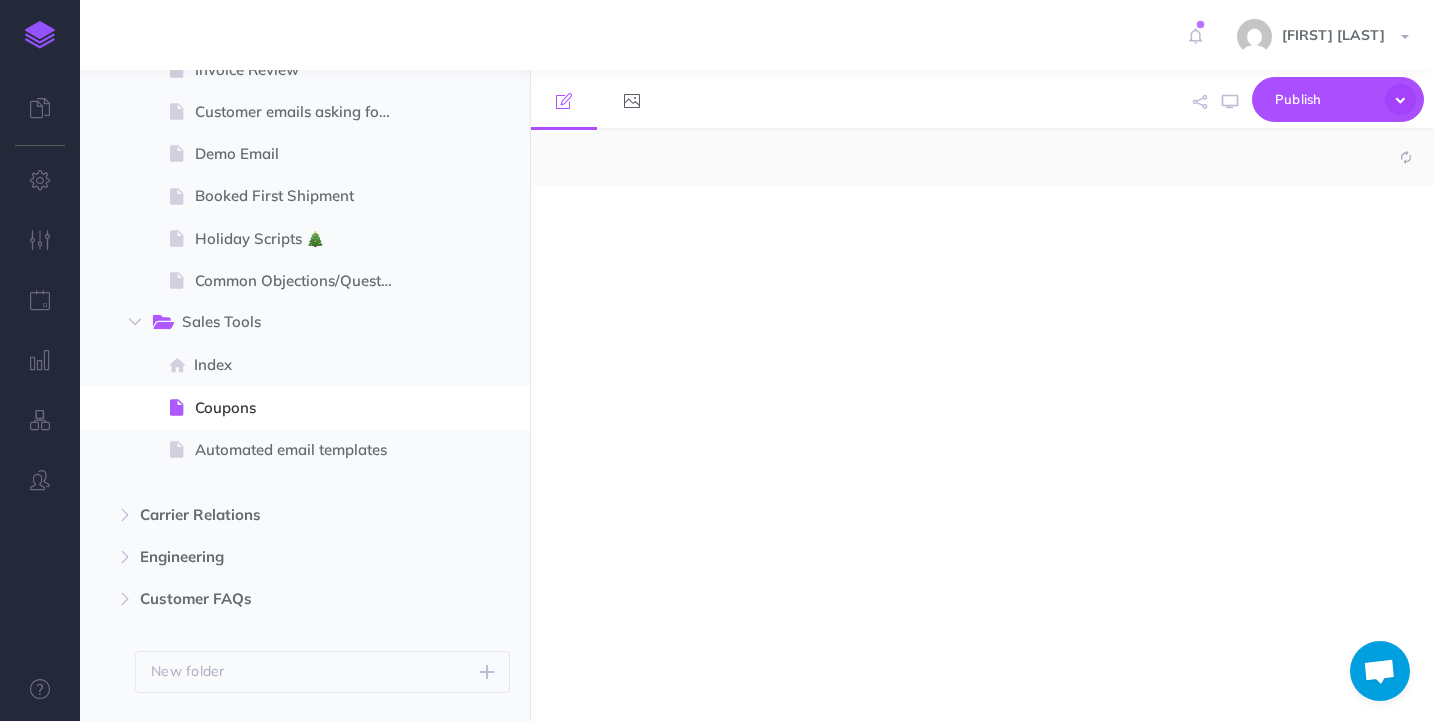 select on "null" 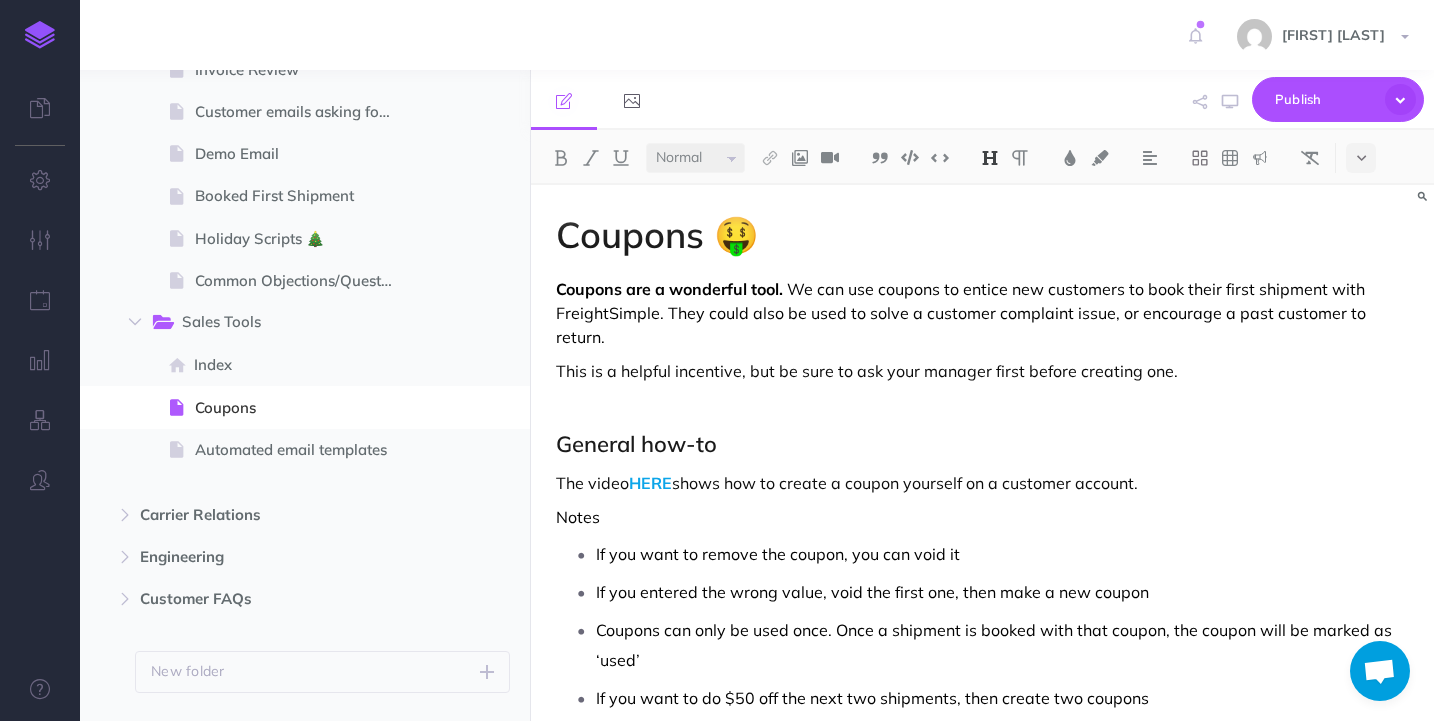 click on "This is a helpful incentive, but be sure to ask your manager first before creating one." at bounding box center [982, 371] 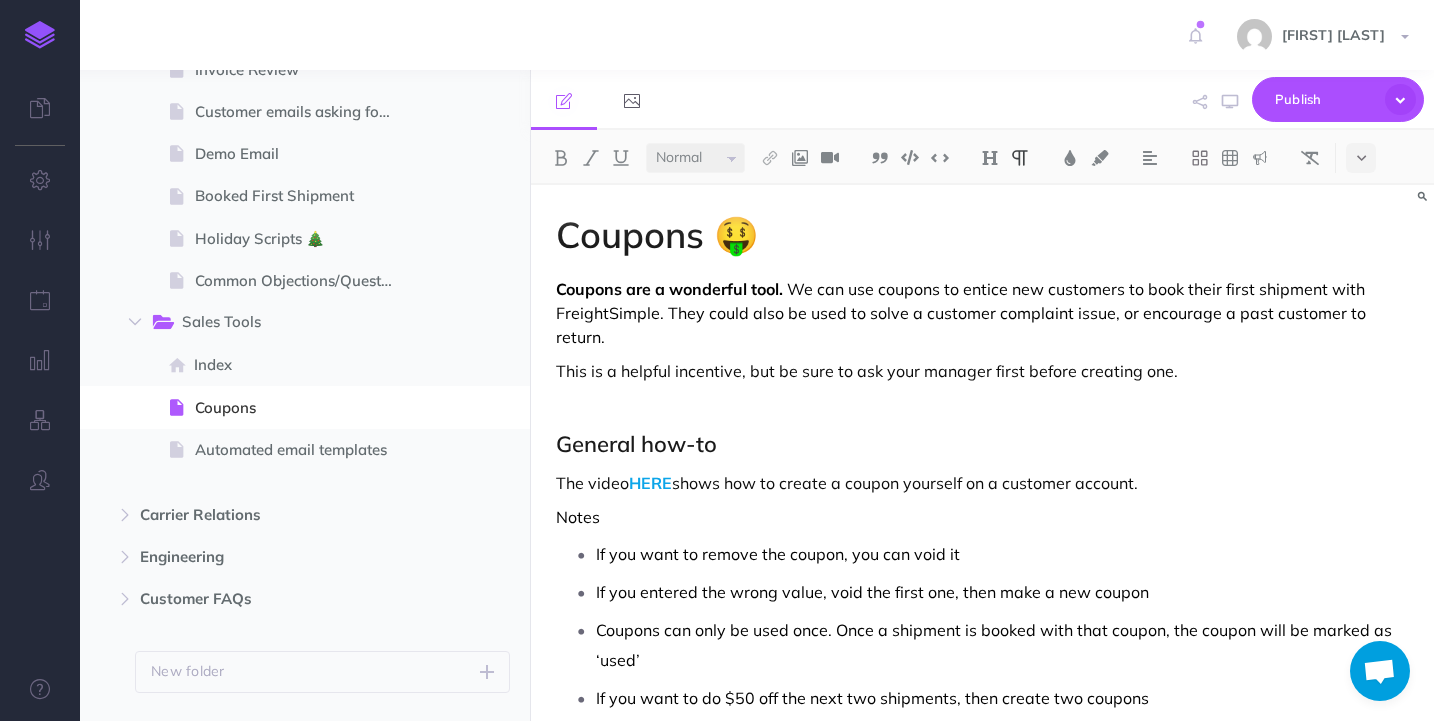 type 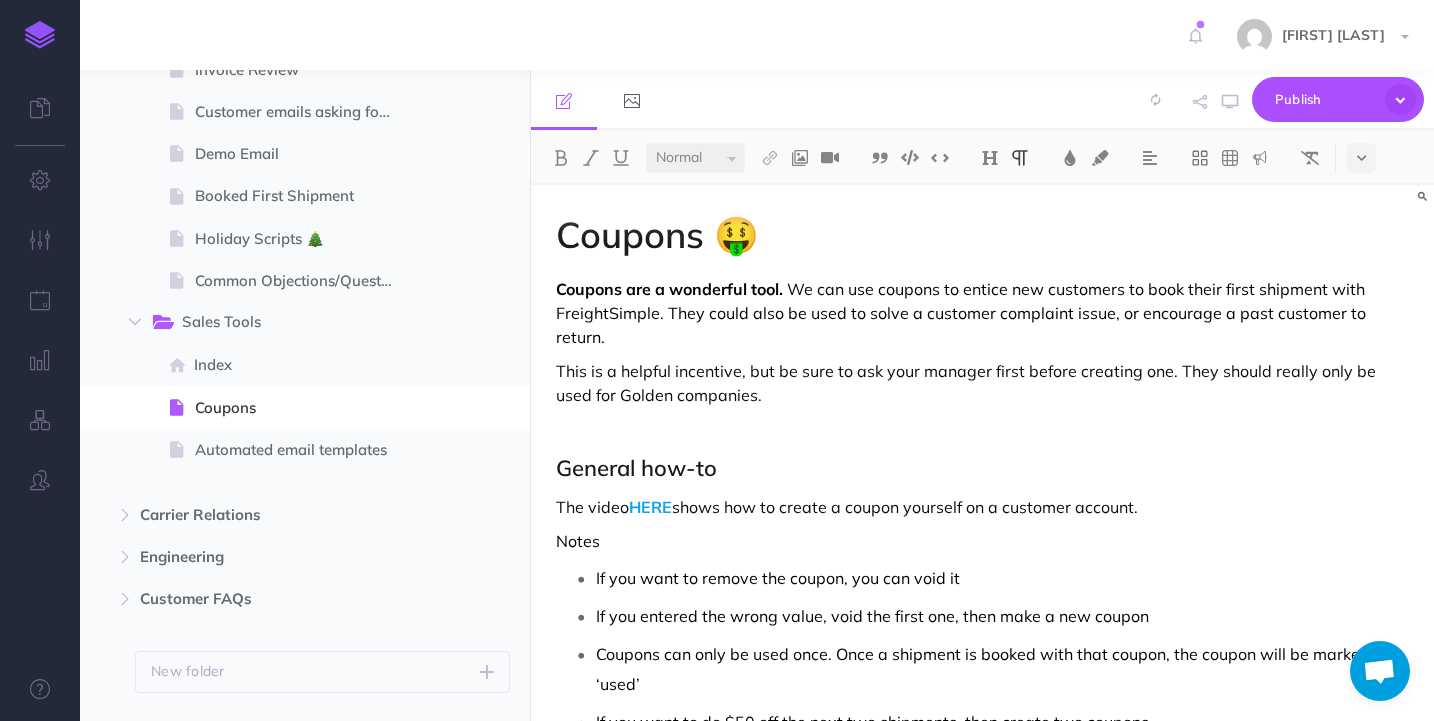 scroll, scrollTop: 0, scrollLeft: 0, axis: both 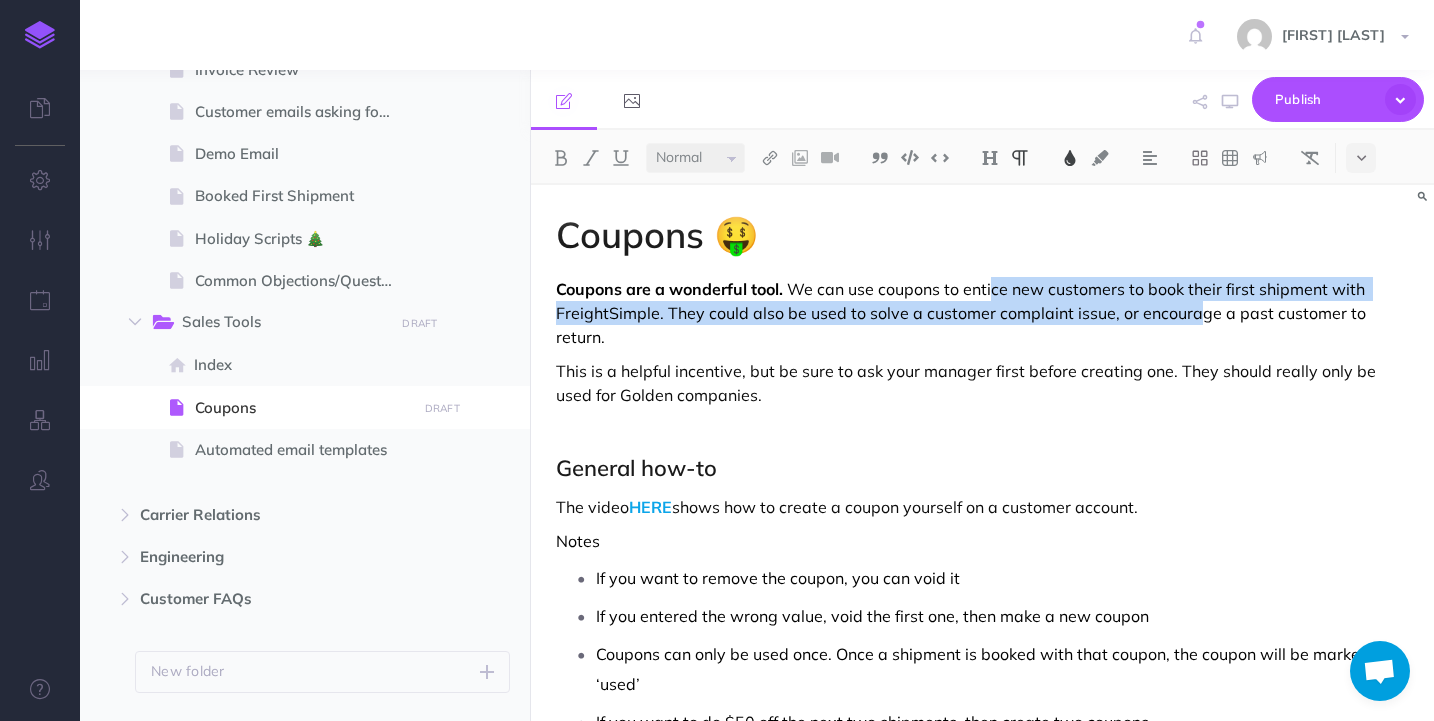 drag, startPoint x: 995, startPoint y: 287, endPoint x: 1194, endPoint y: 307, distance: 200.0025 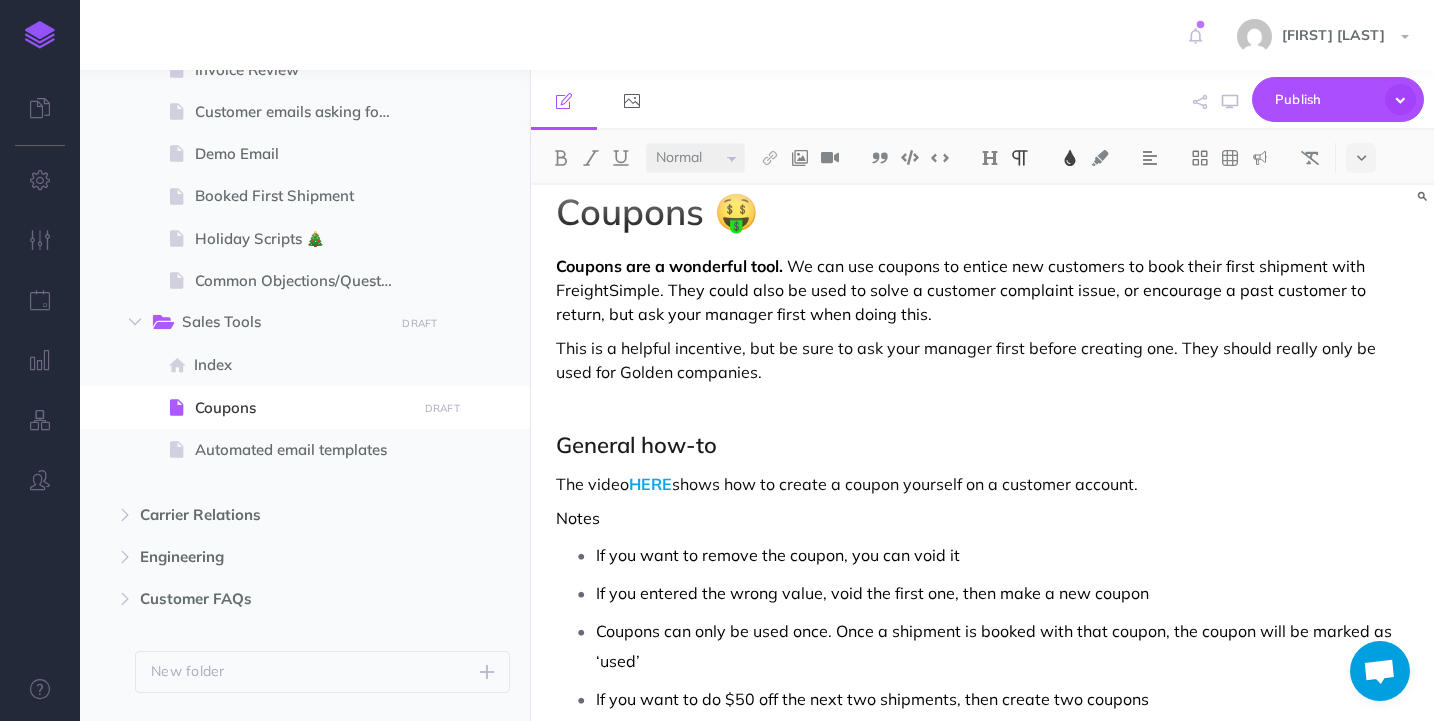 scroll, scrollTop: 31, scrollLeft: 0, axis: vertical 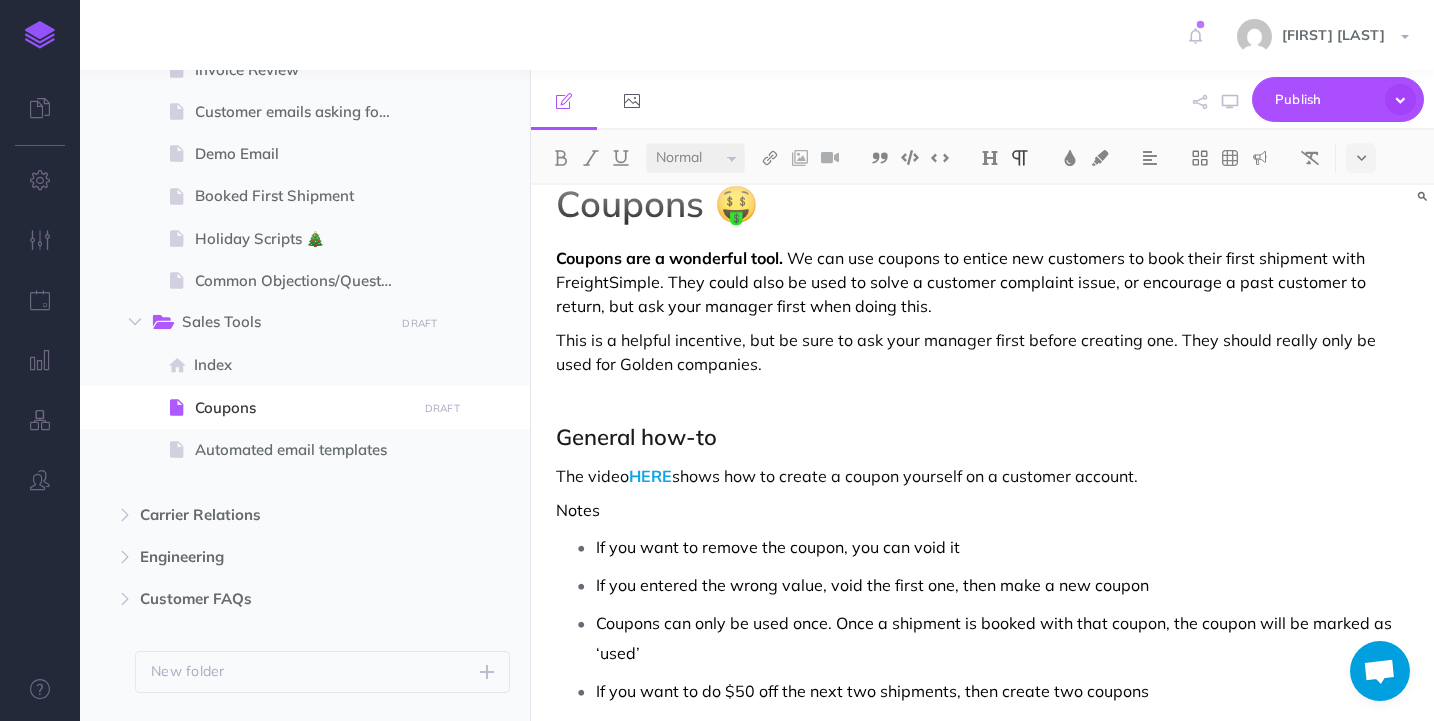drag, startPoint x: 769, startPoint y: 371, endPoint x: 1176, endPoint y: 331, distance: 408.96088 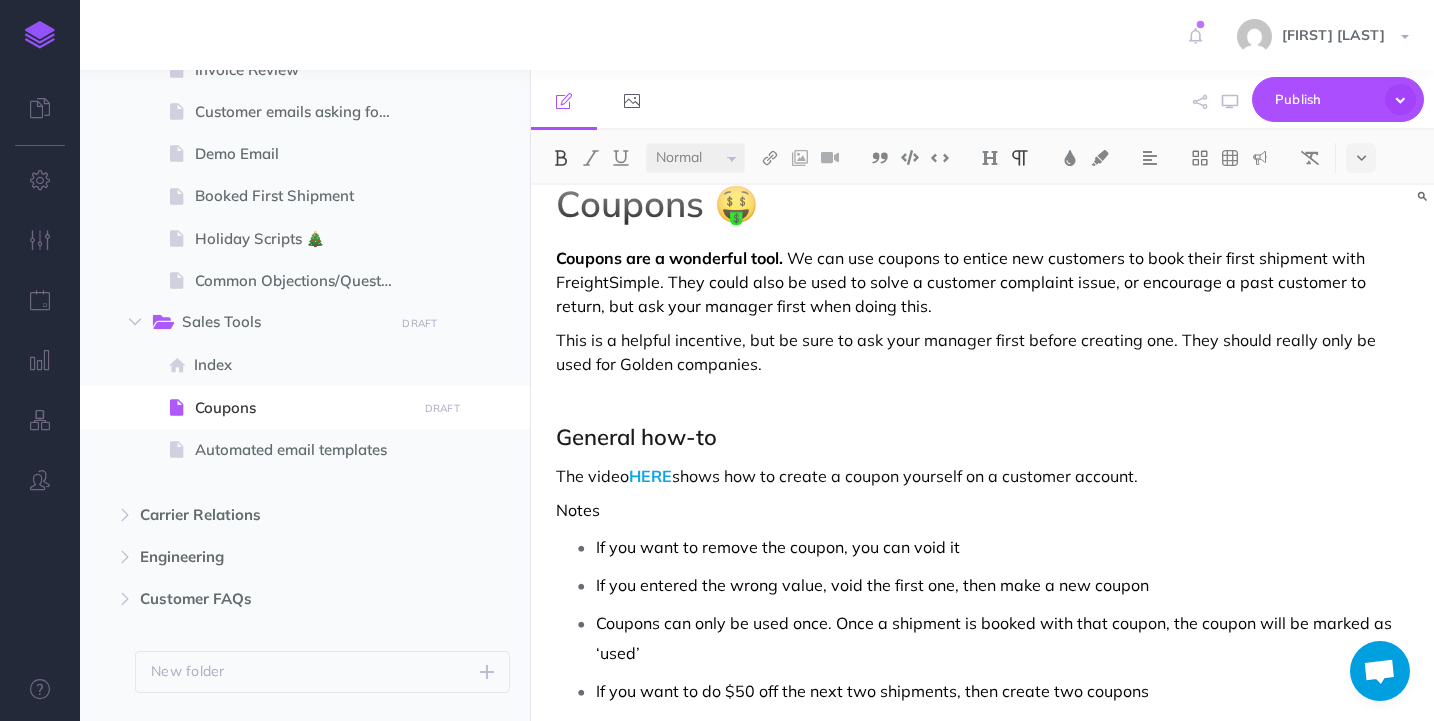click at bounding box center [561, 158] 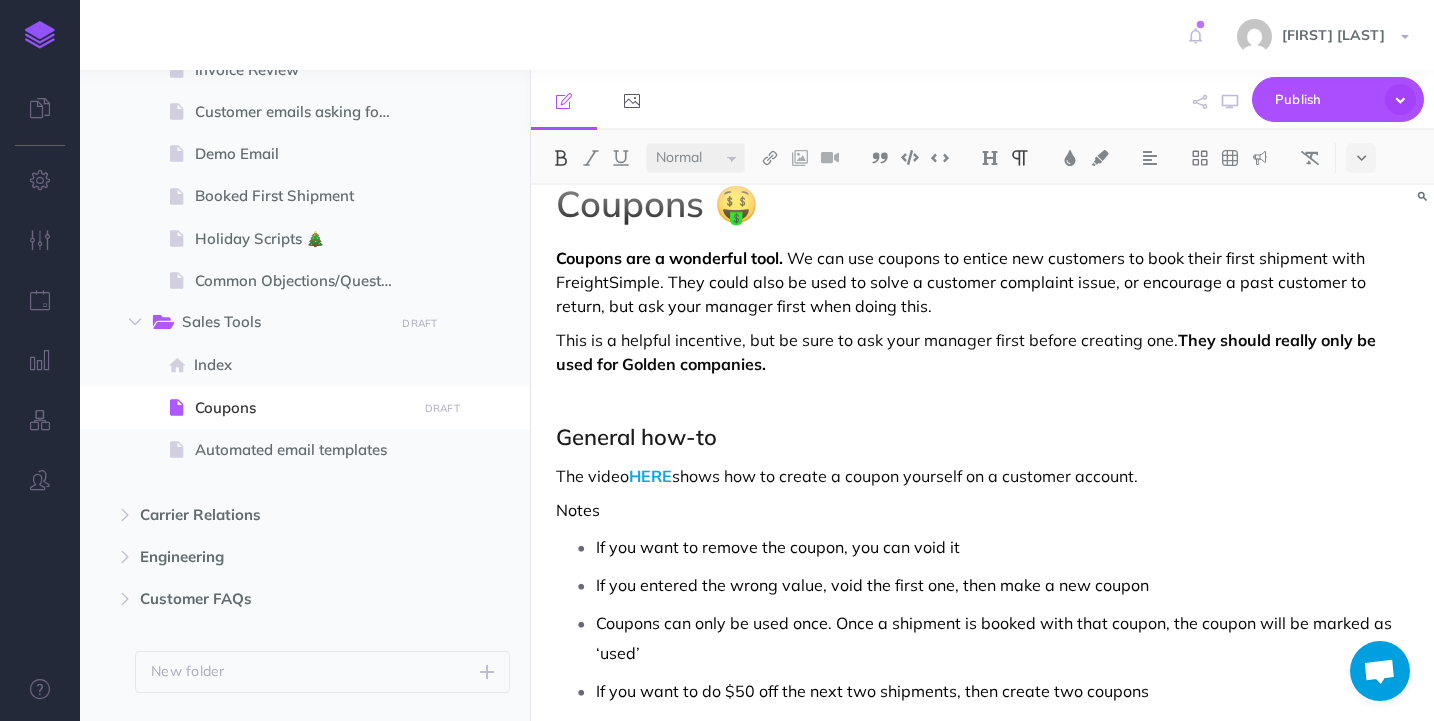 click on "This is a helpful incentive, but be sure to ask your manager first before creating one.  They should really only be used for Golden companies." at bounding box center (982, 352) 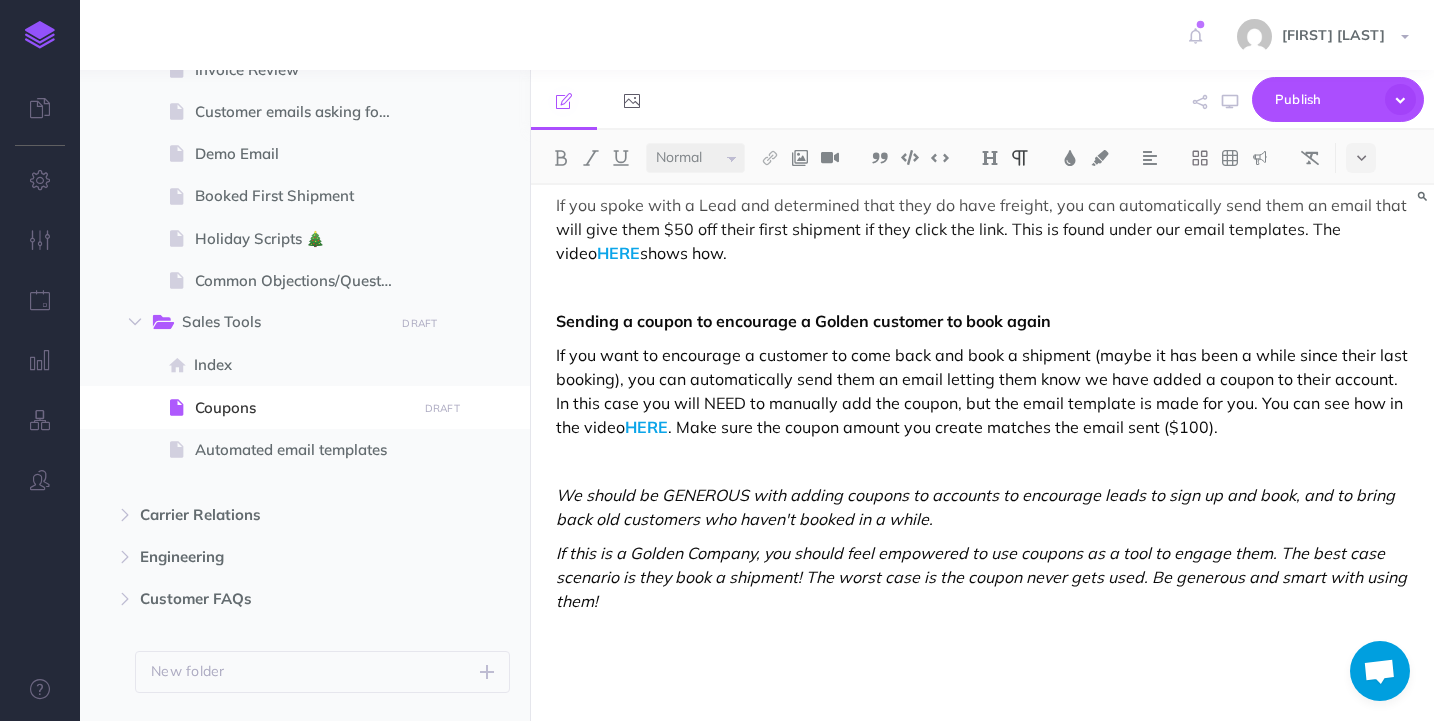 scroll, scrollTop: 782, scrollLeft: 0, axis: vertical 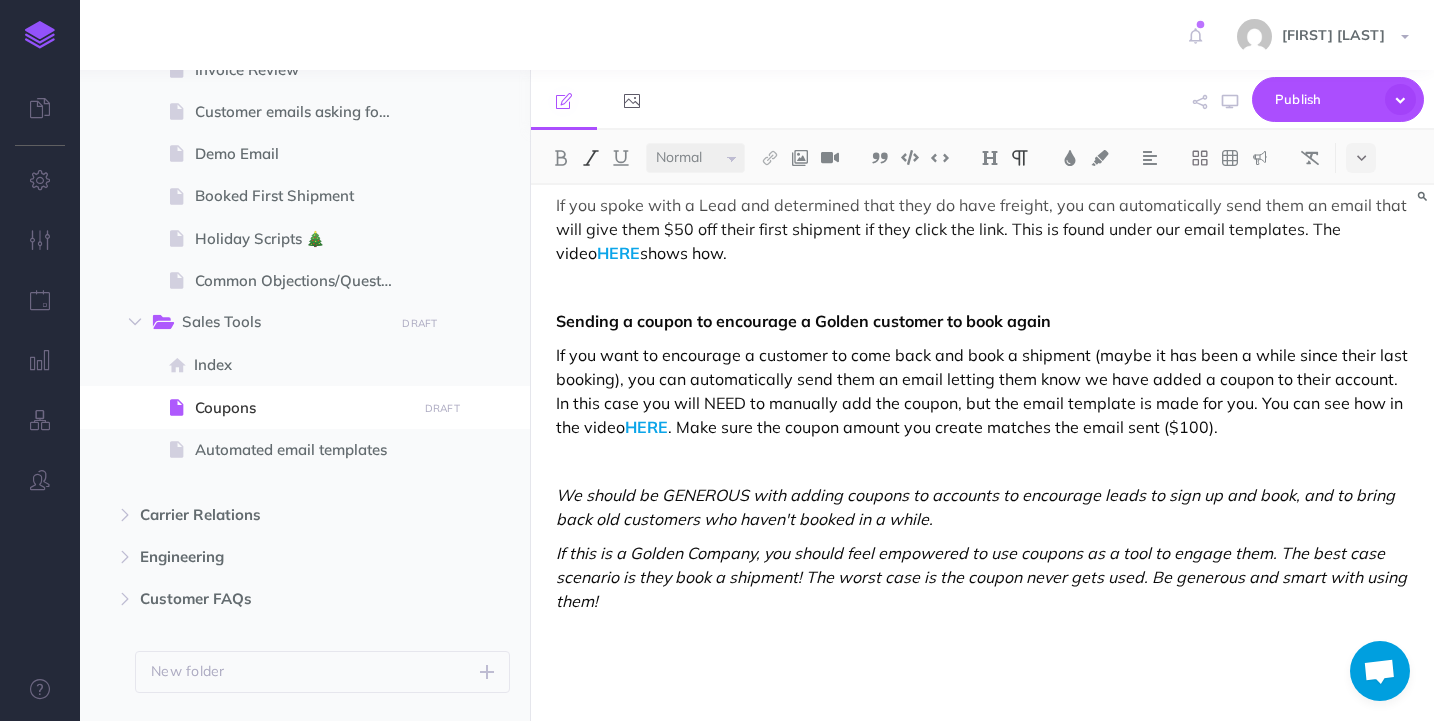 click on "We should be GENEROUS with adding coupons to accounts to encourage leads to sign up and book, and to bring back old customers who haven't booked in a while." at bounding box center (977, 507) 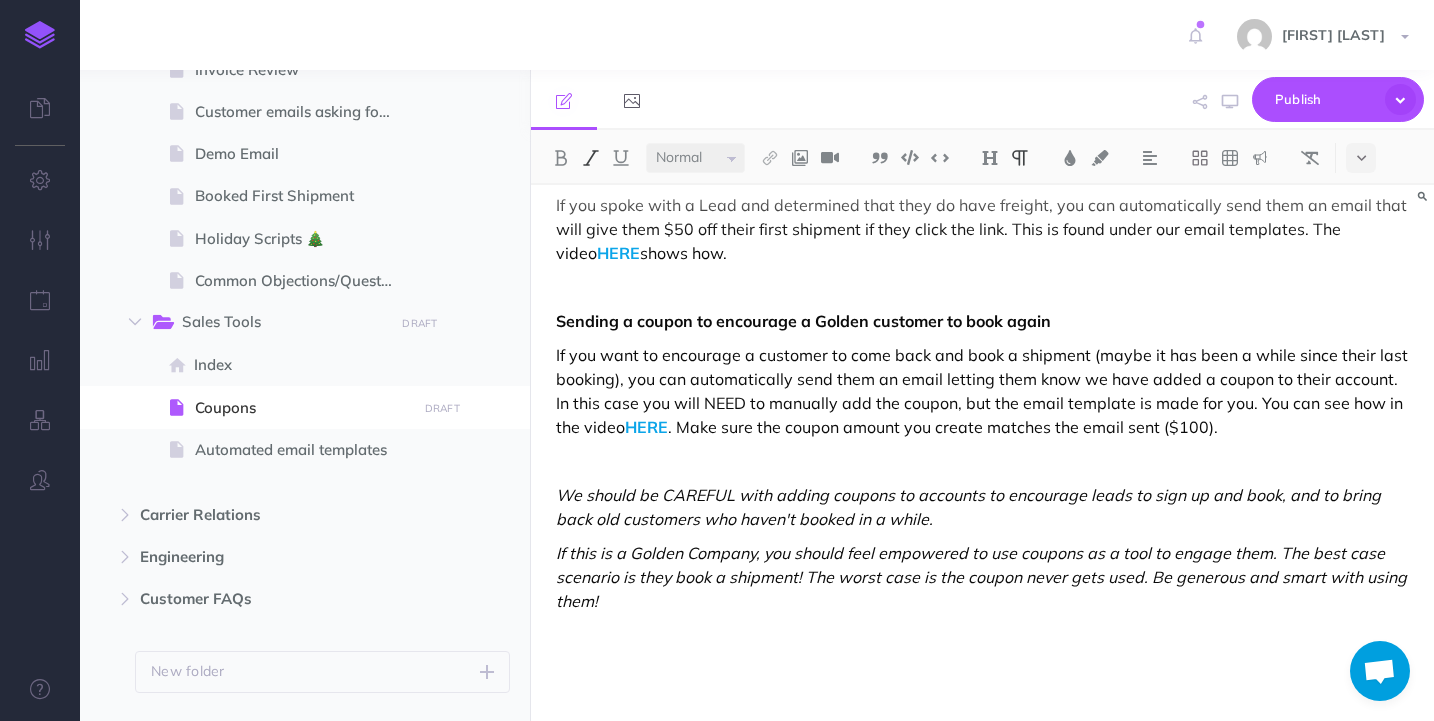 click on "We should be CAREFUL with adding coupons to accounts to encourage leads to sign up and book, and to bring back old customers who haven't booked in a while." at bounding box center [982, 507] 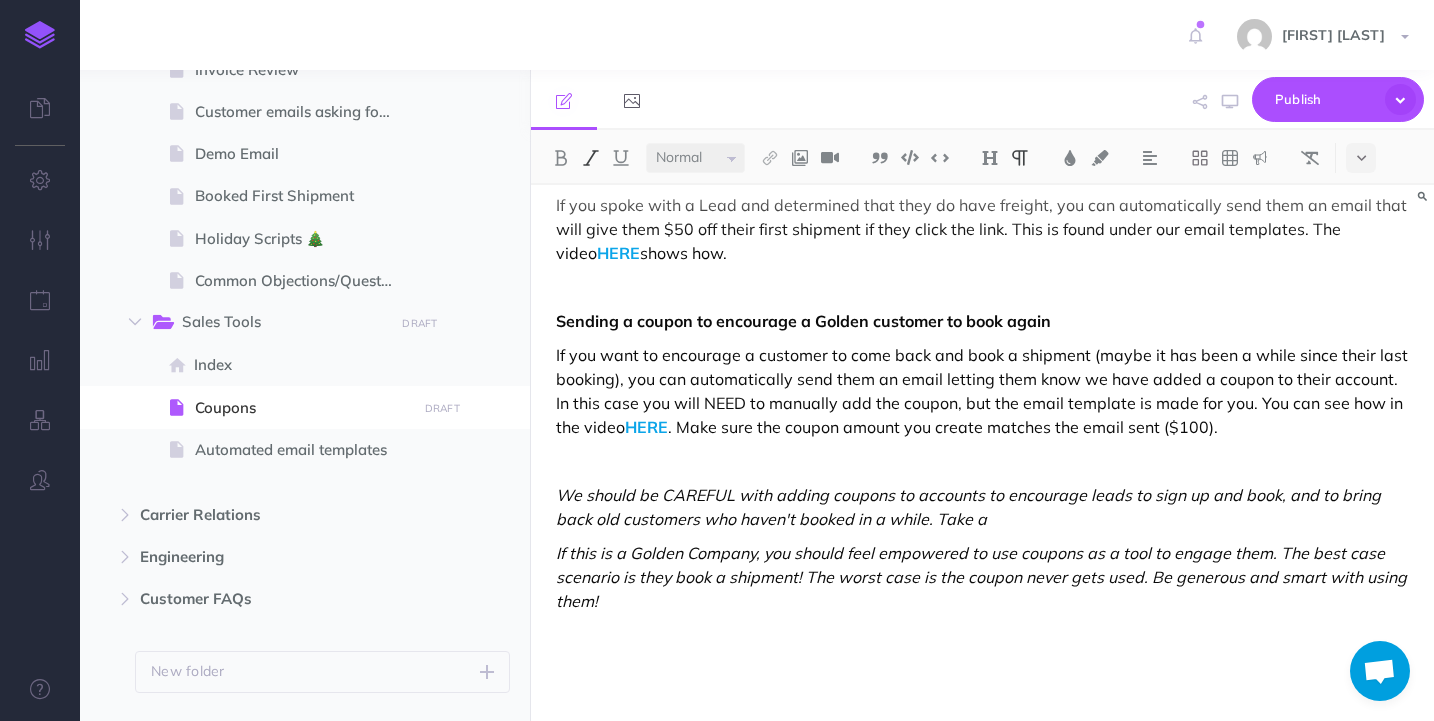 click on "We should be CAREFUL with adding coupons to accounts to encourage leads to sign up and book, and to bring back old customers who haven't booked in a while. Take a" at bounding box center [970, 507] 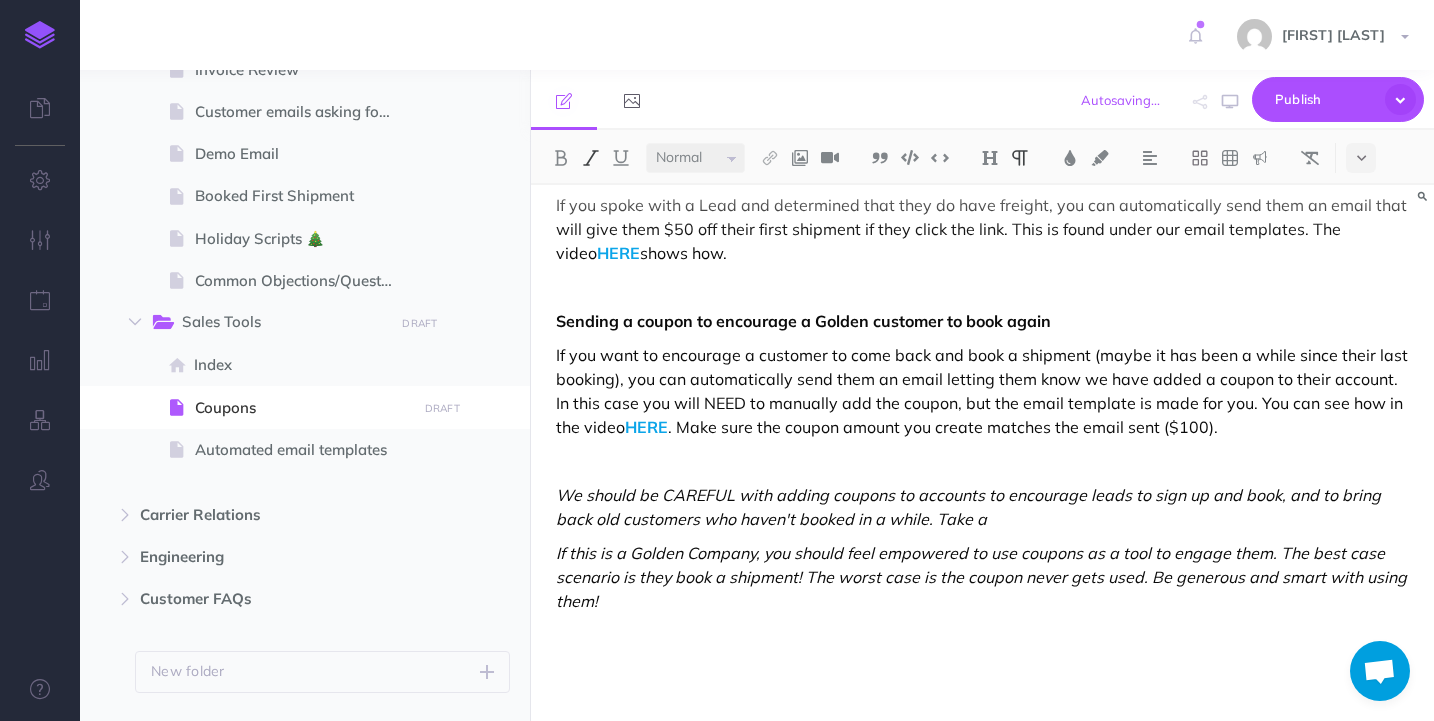 click on "We should be CAREFUL with adding coupons to accounts to encourage leads to sign up and book, and to bring back old customers who haven't booked in a while. Take a" at bounding box center (970, 507) 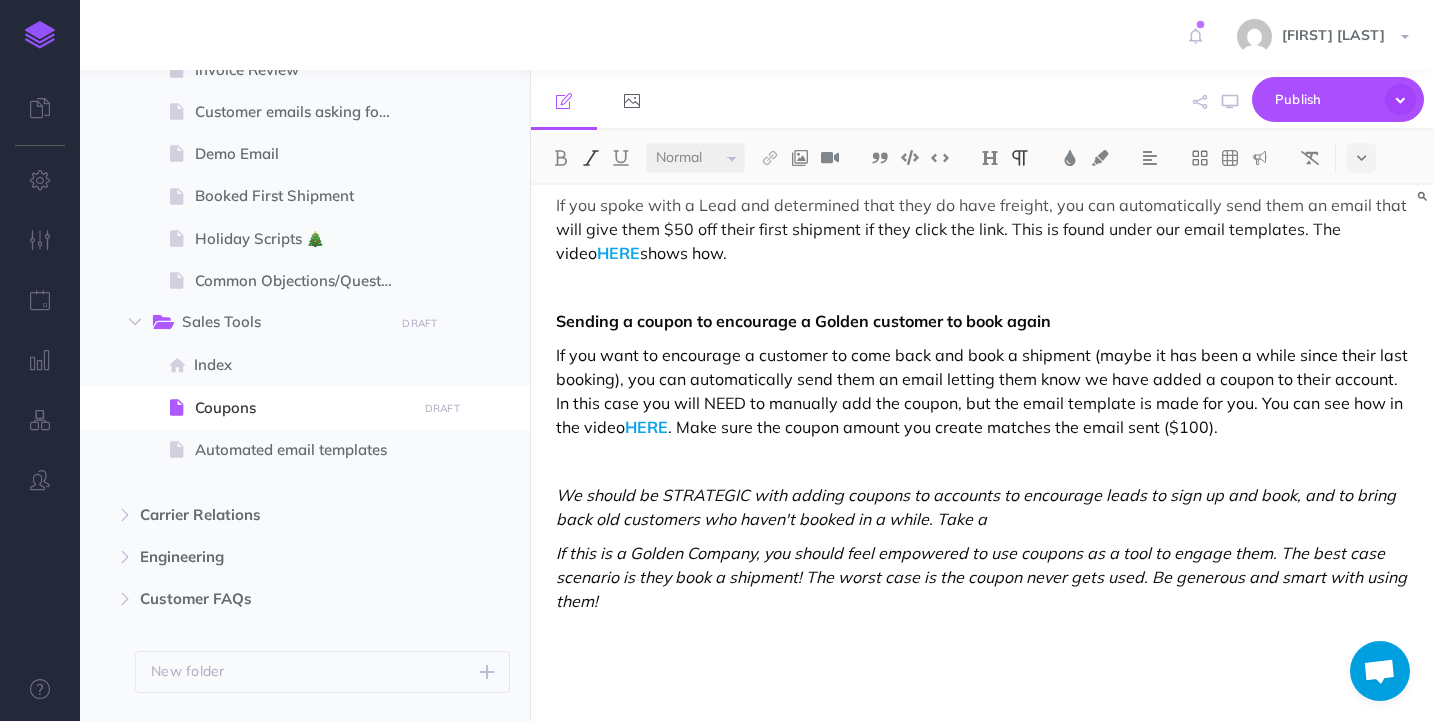 click on "We should be STRATEGIC with adding coupons to accounts to encourage leads to sign up and book, and to bring back old customers who haven't booked in a while. Take a" at bounding box center [982, 507] 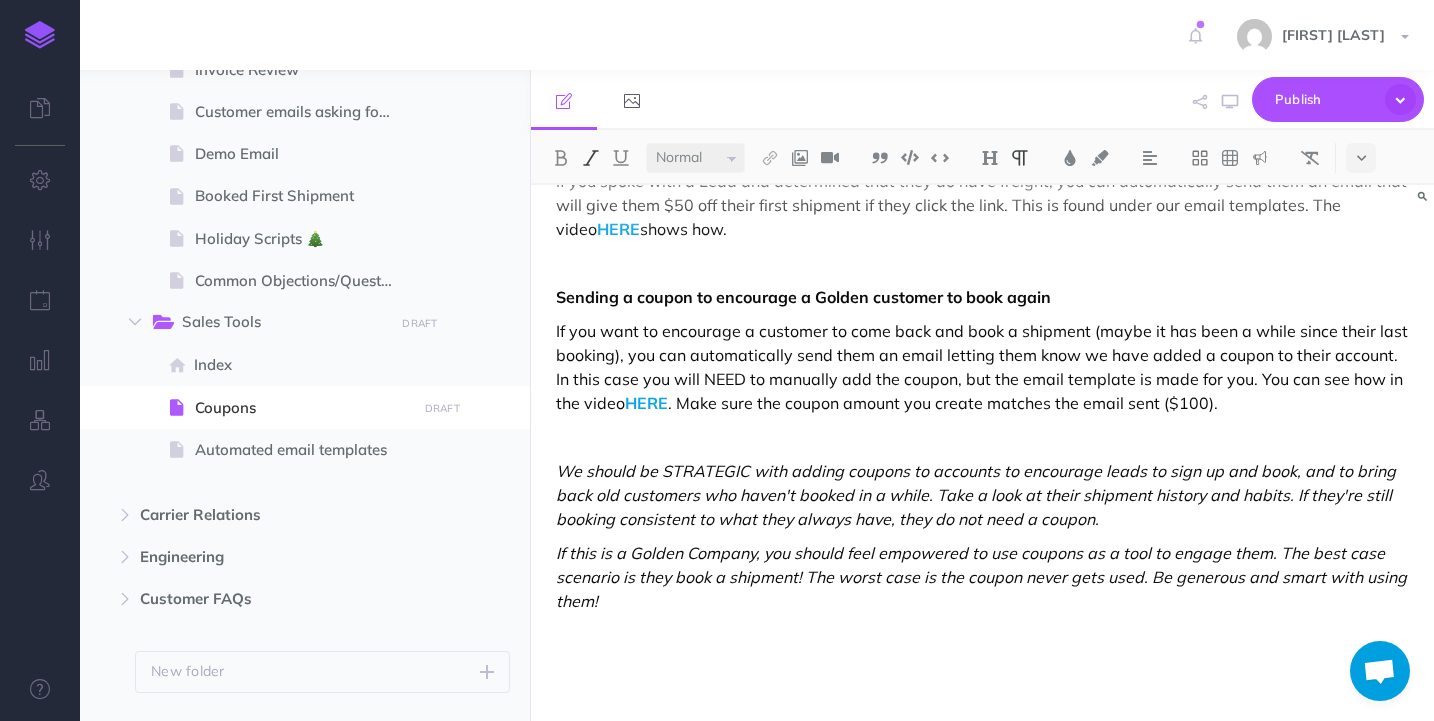 scroll, scrollTop: 806, scrollLeft: 0, axis: vertical 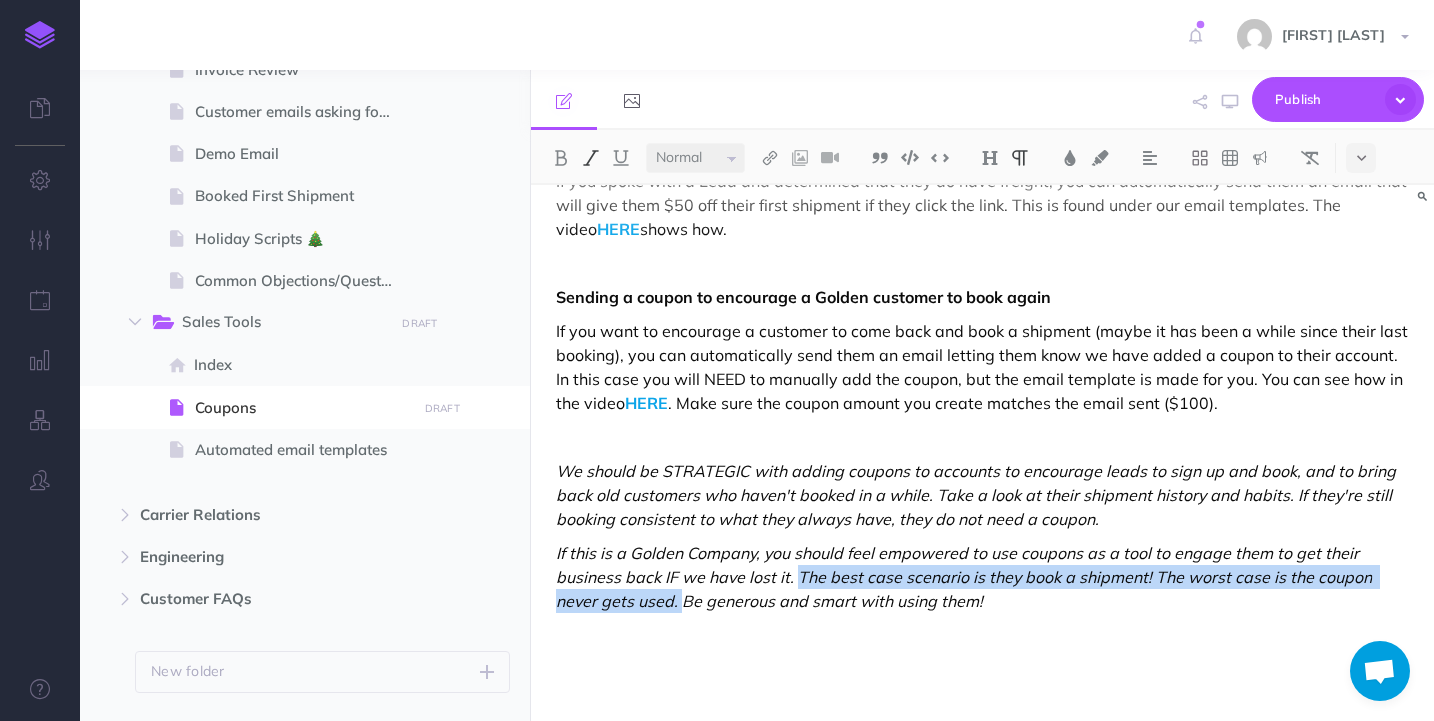 drag, startPoint x: 685, startPoint y: 598, endPoint x: 796, endPoint y: 571, distance: 114.236595 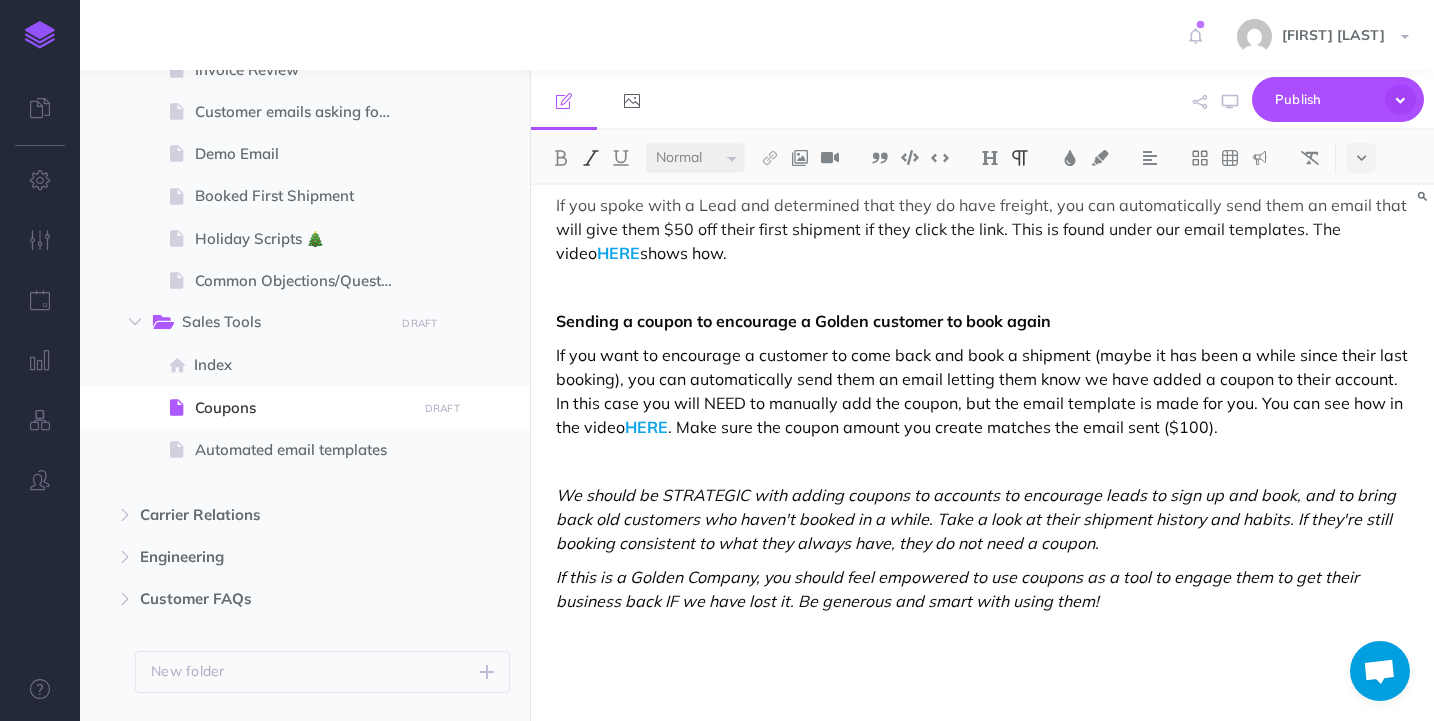 scroll, scrollTop: 782, scrollLeft: 0, axis: vertical 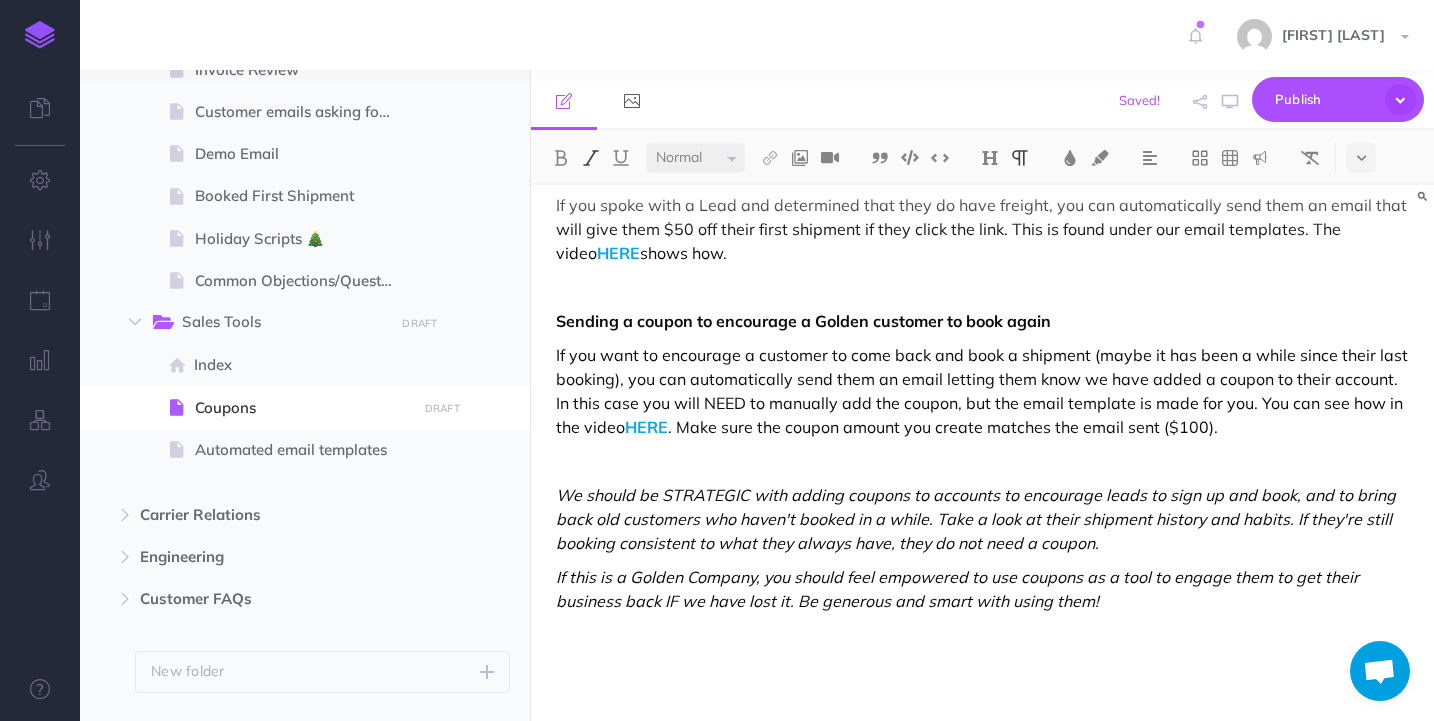 click on "If this is a Golden Company, you should feel empowered to use coupons as a tool to engage them to get their business back IF we have lost it. Be generous and smart with using them!" at bounding box center [959, 589] 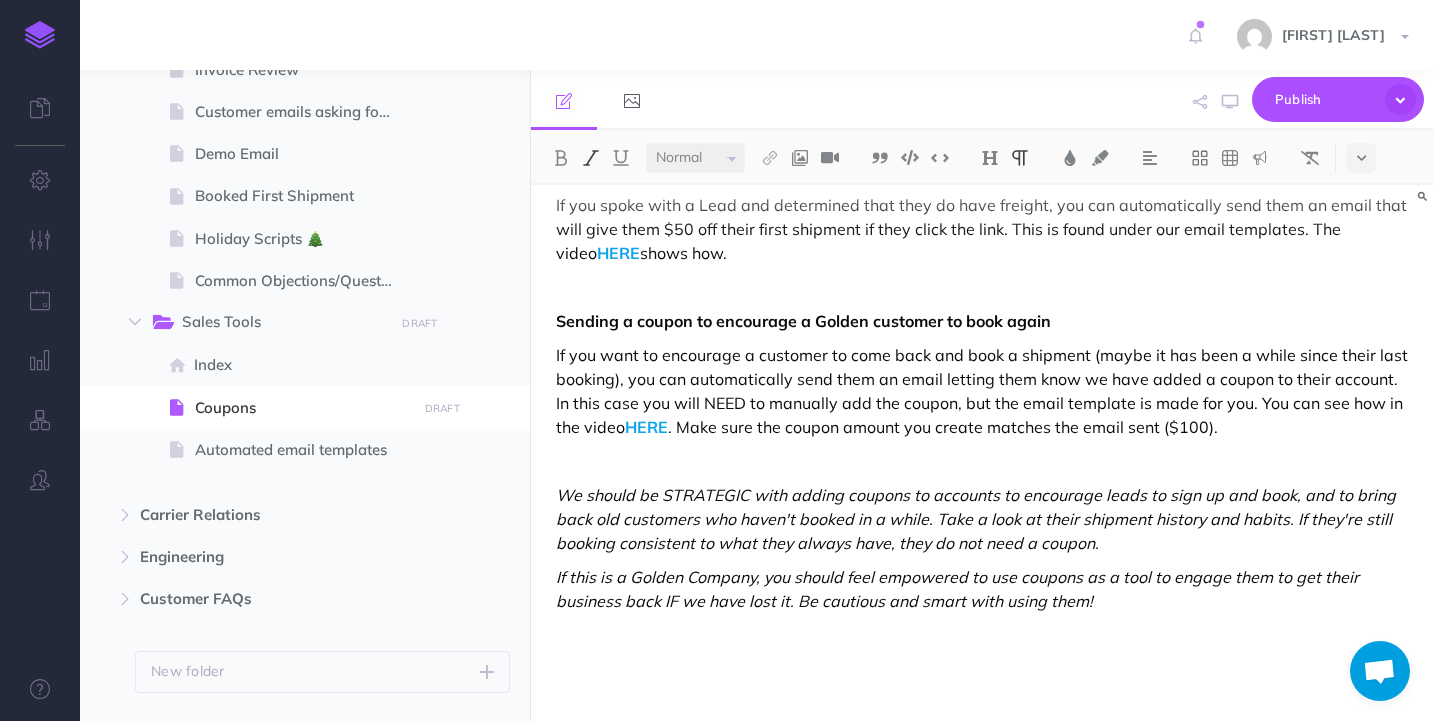 click on "We should be STRATEGIC with adding coupons to accounts to encourage leads to sign up and book, and to bring back old customers who haven't booked in a while. Take a look at their shipment history and habits. If they're still booking consistent to what they always have, they do not need a coupon." at bounding box center (978, 519) 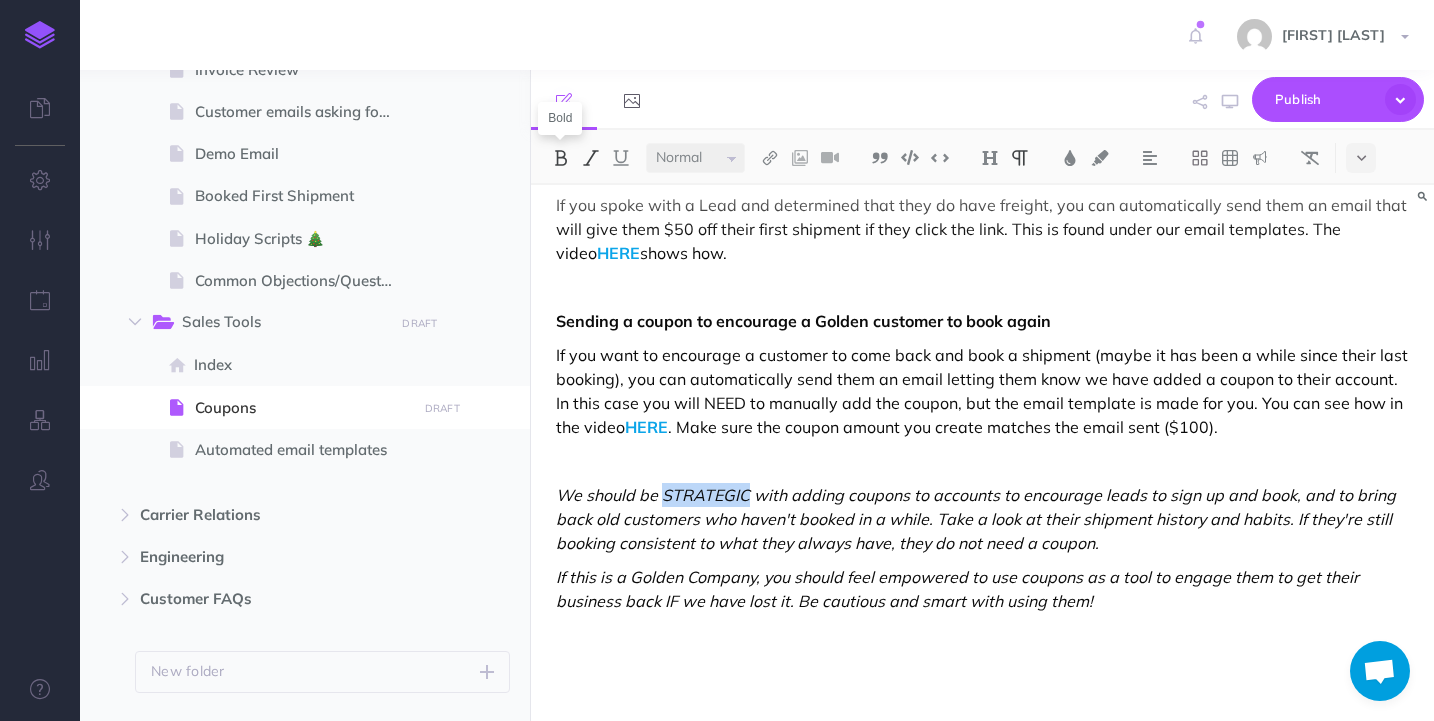 click at bounding box center (561, 158) 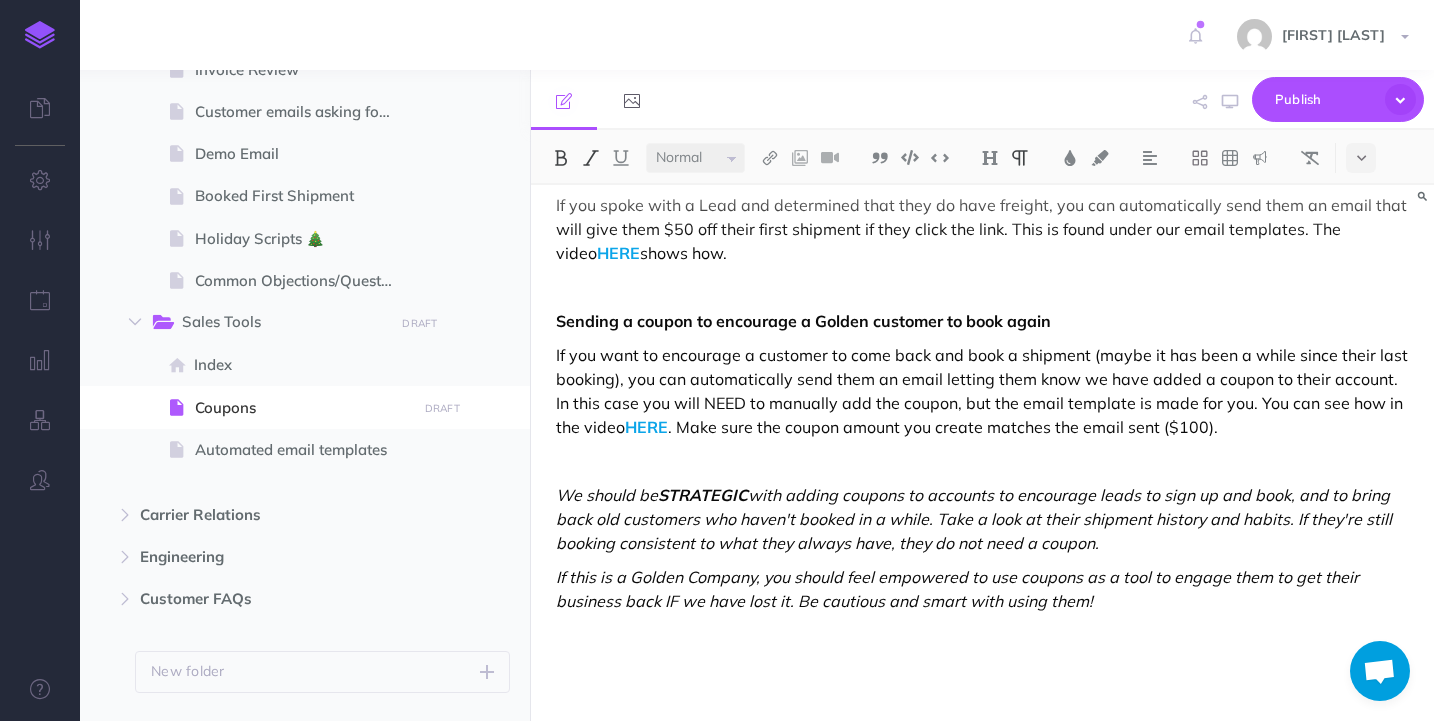 click at bounding box center (982, 461) 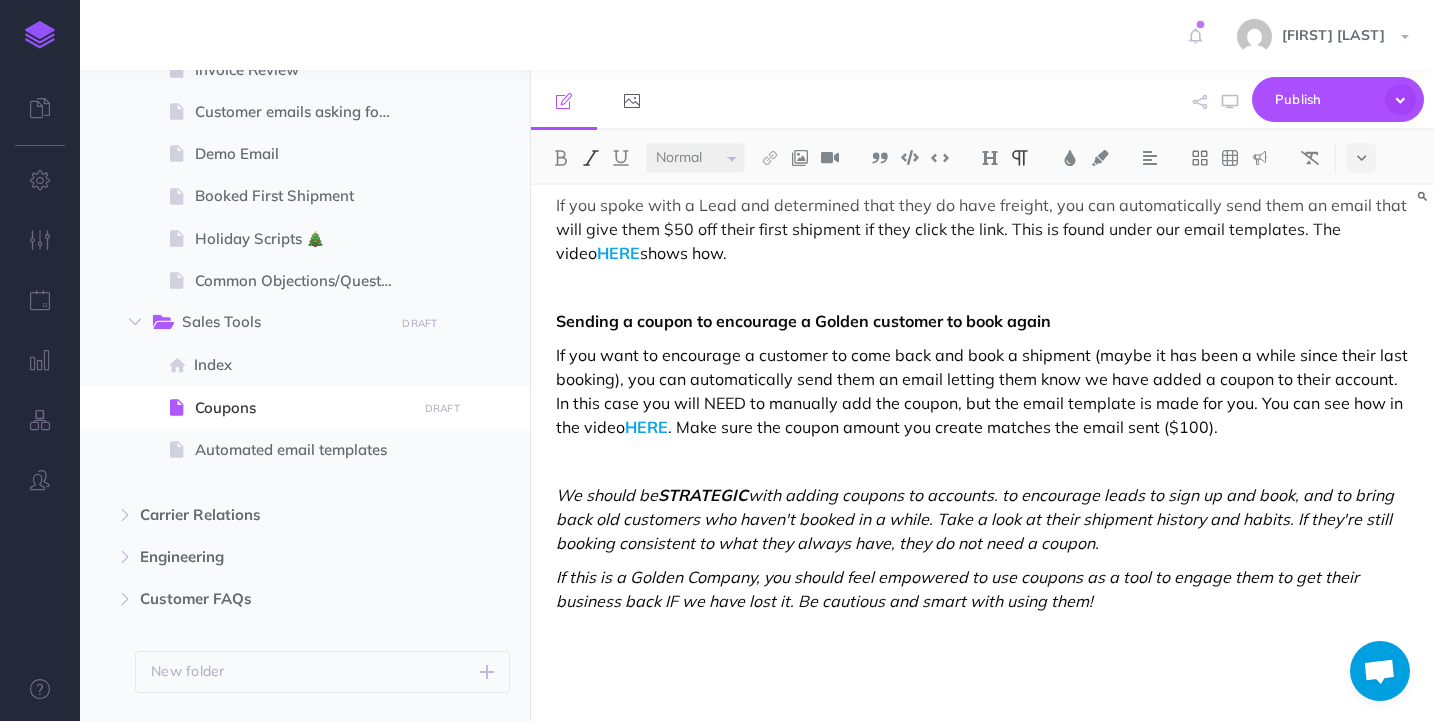 click on "with adding coupons to accounts. to encourage leads to sign up and book, and to bring back old customers who haven't booked in a while. Take a look at their shipment history and habits. If they're still booking consistent to what they always have, they do not need a coupon." at bounding box center [977, 519] 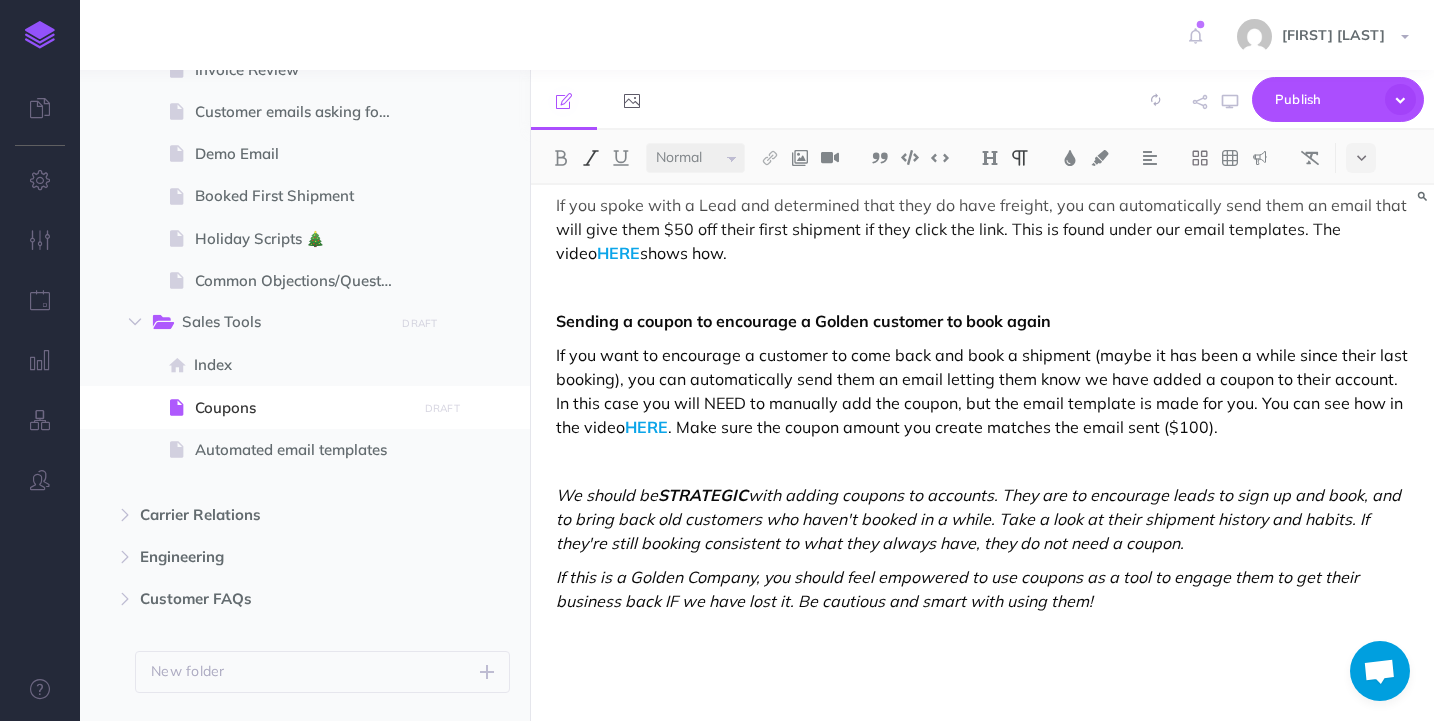 click on "with adding coupons to accounts. They are to encourage leads to sign up and book, and to bring back old customers who haven't booked in a while. Take a look at their shipment history and habits. If they're still booking consistent to what they always have, they do not need a coupon." at bounding box center [980, 519] 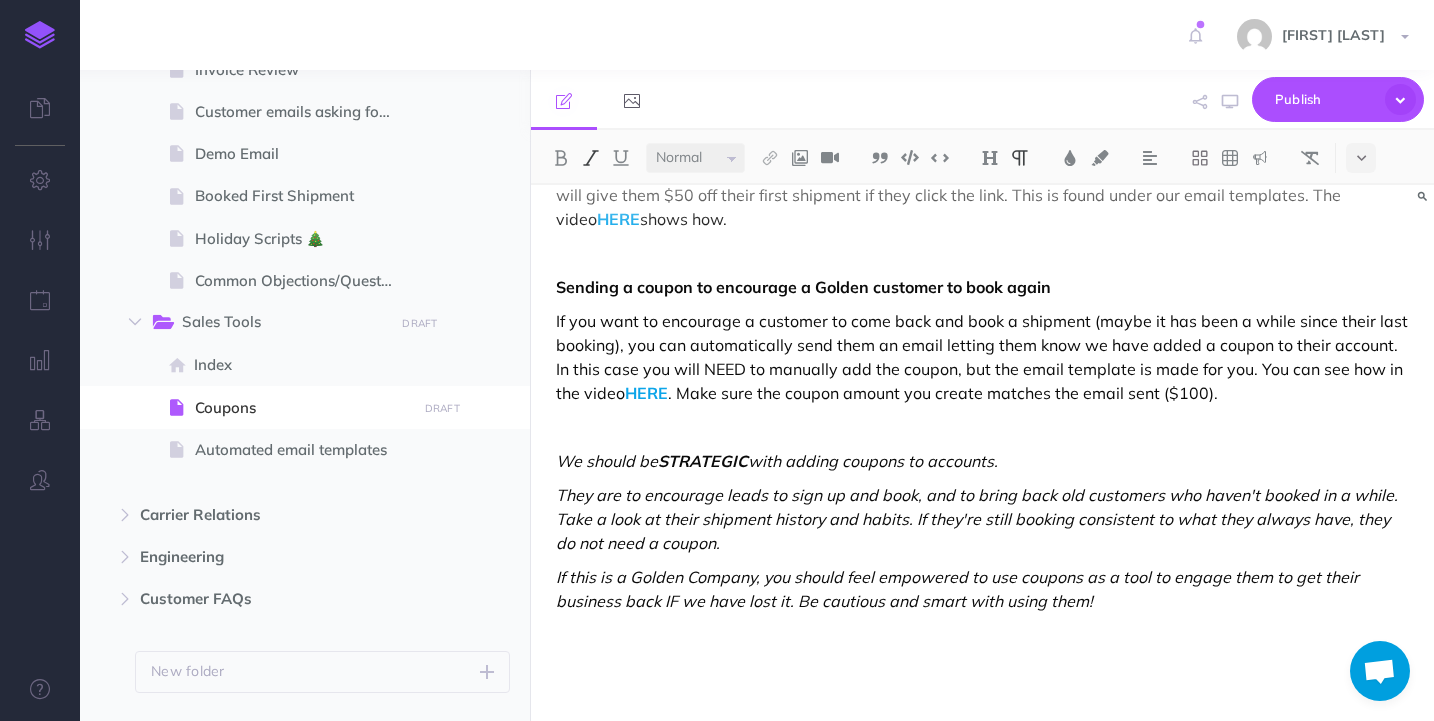 scroll, scrollTop: 816, scrollLeft: 0, axis: vertical 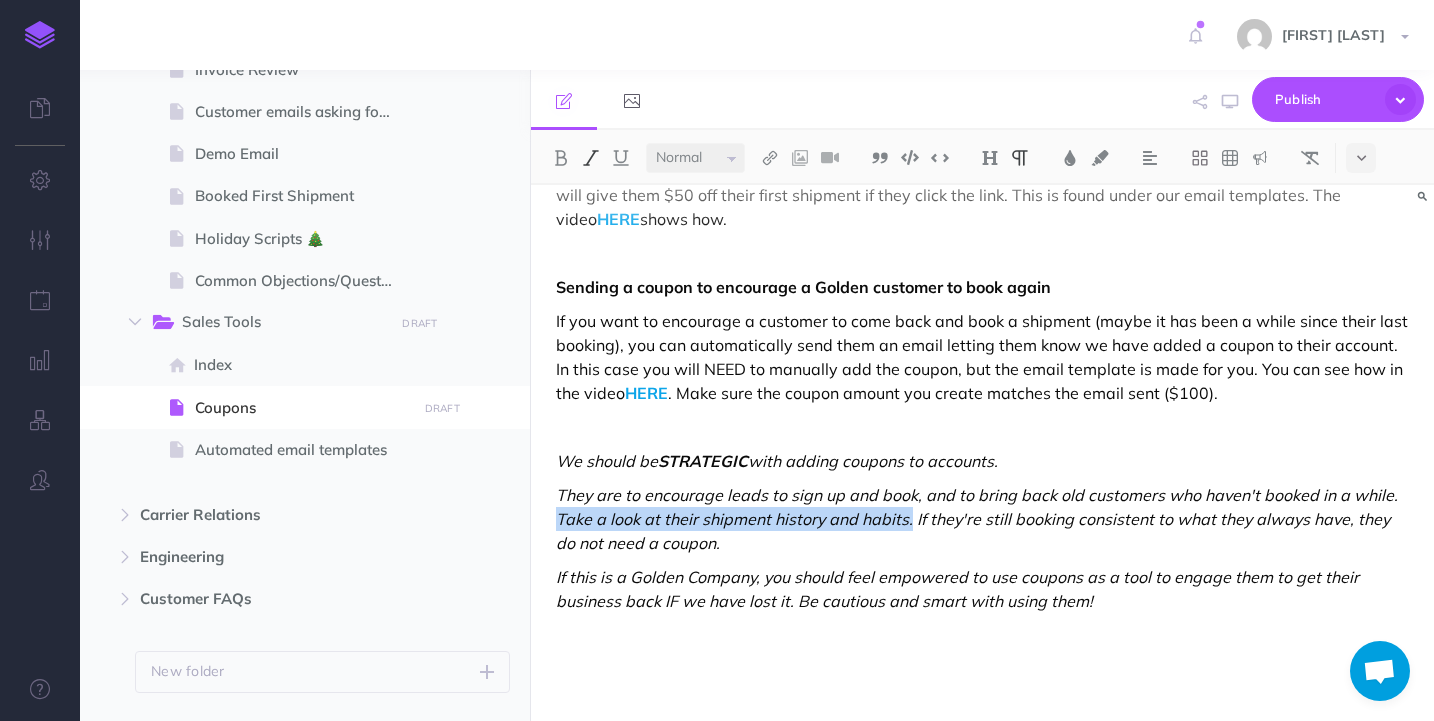 drag, startPoint x: 560, startPoint y: 514, endPoint x: 909, endPoint y: 509, distance: 349.03583 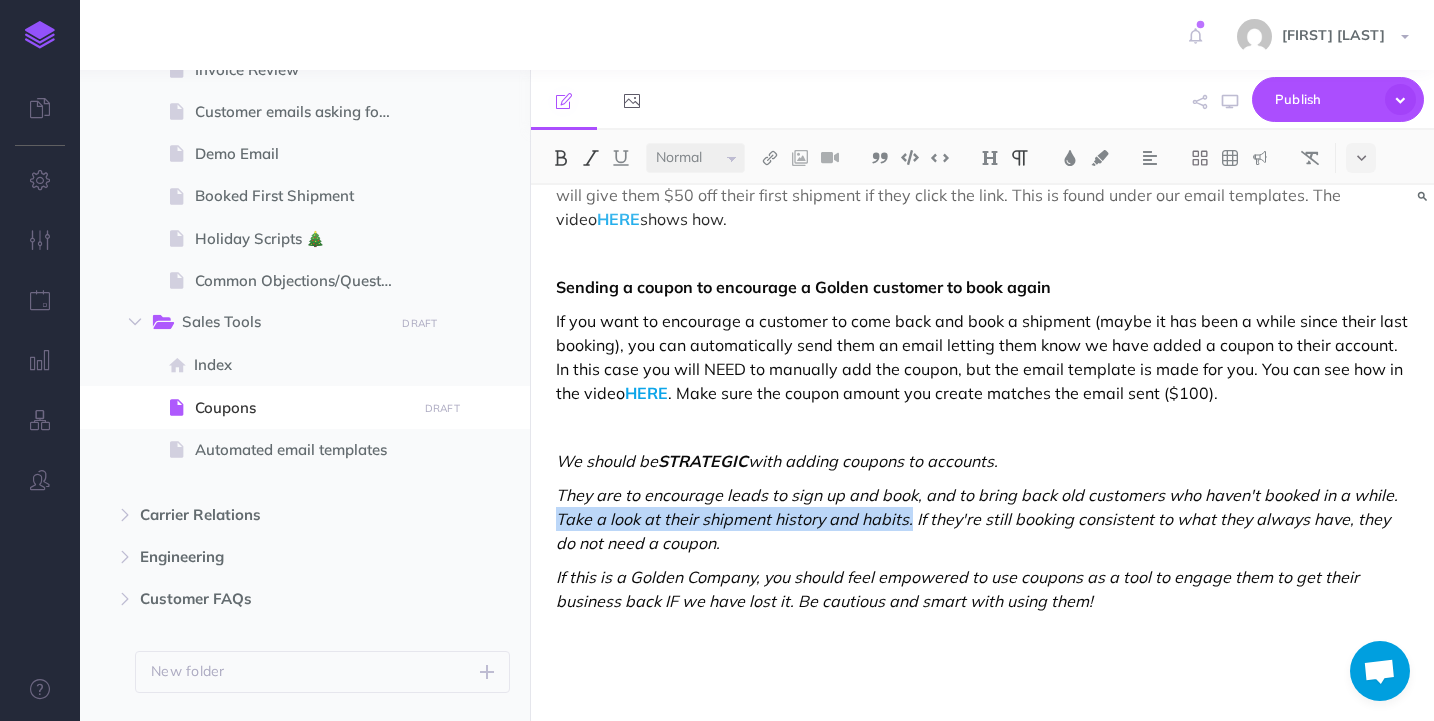 click at bounding box center [561, 158] 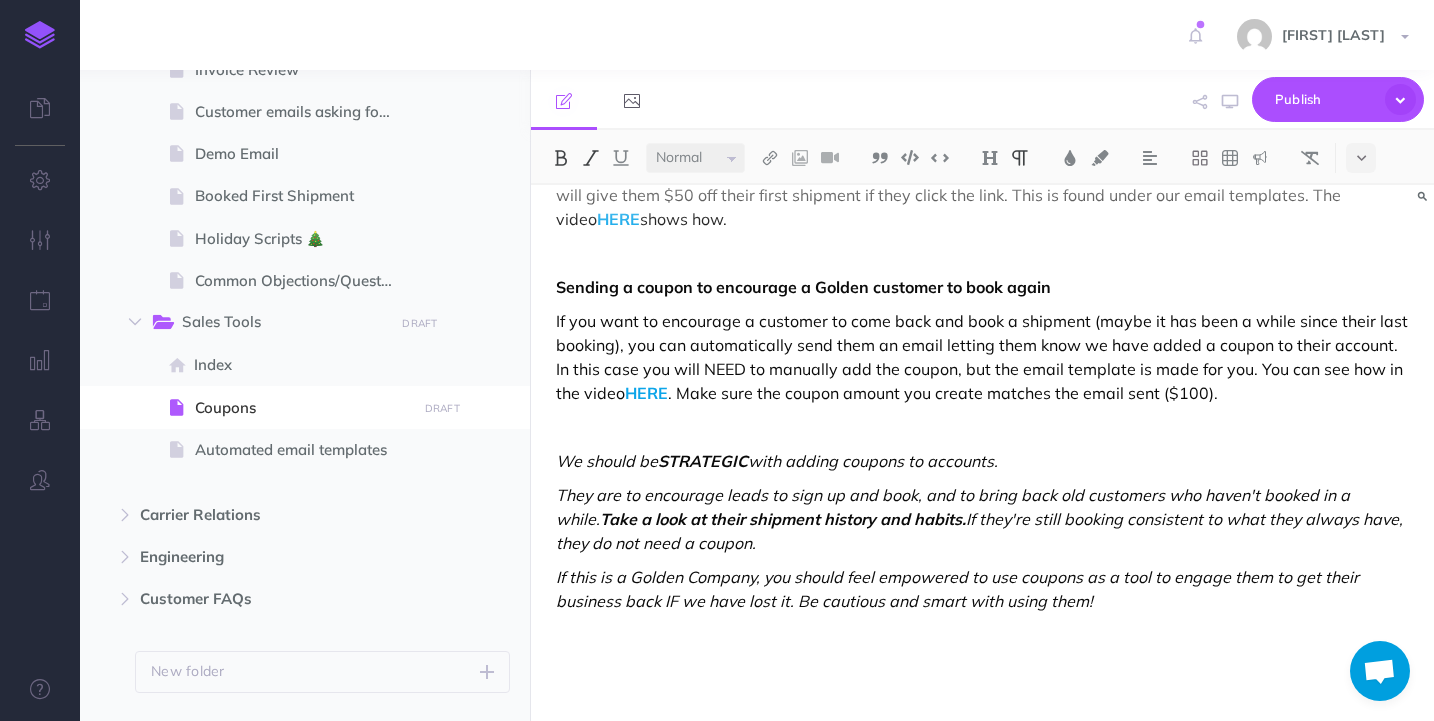 click on "They are to encourage leads to sign up and book, and to bring back old customers who haven't booked in a while.  Take a look at their shipment history and habits.  If they're still booking consistent to what they always have, they do not need a coupon." at bounding box center (982, 519) 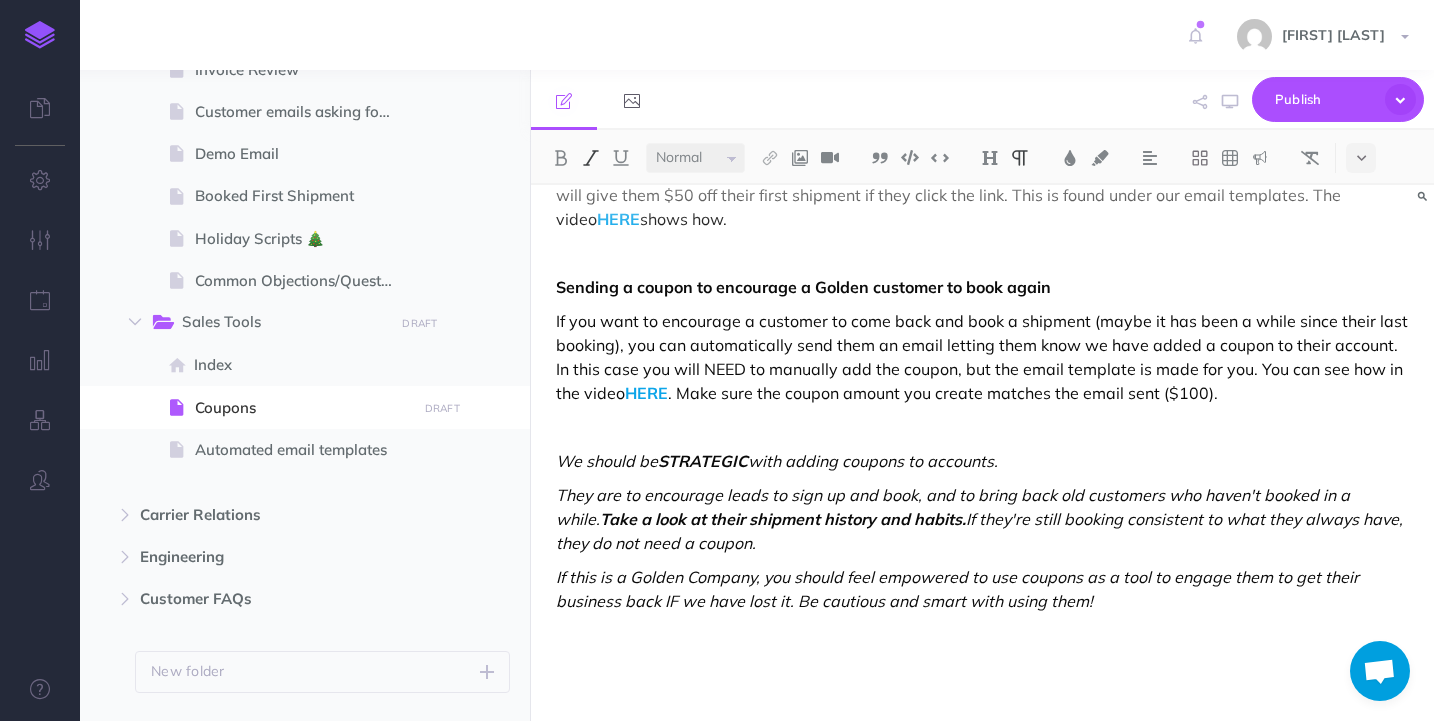 click on "Sending a coupon to encourage a Golden customer to book again" at bounding box center (982, 287) 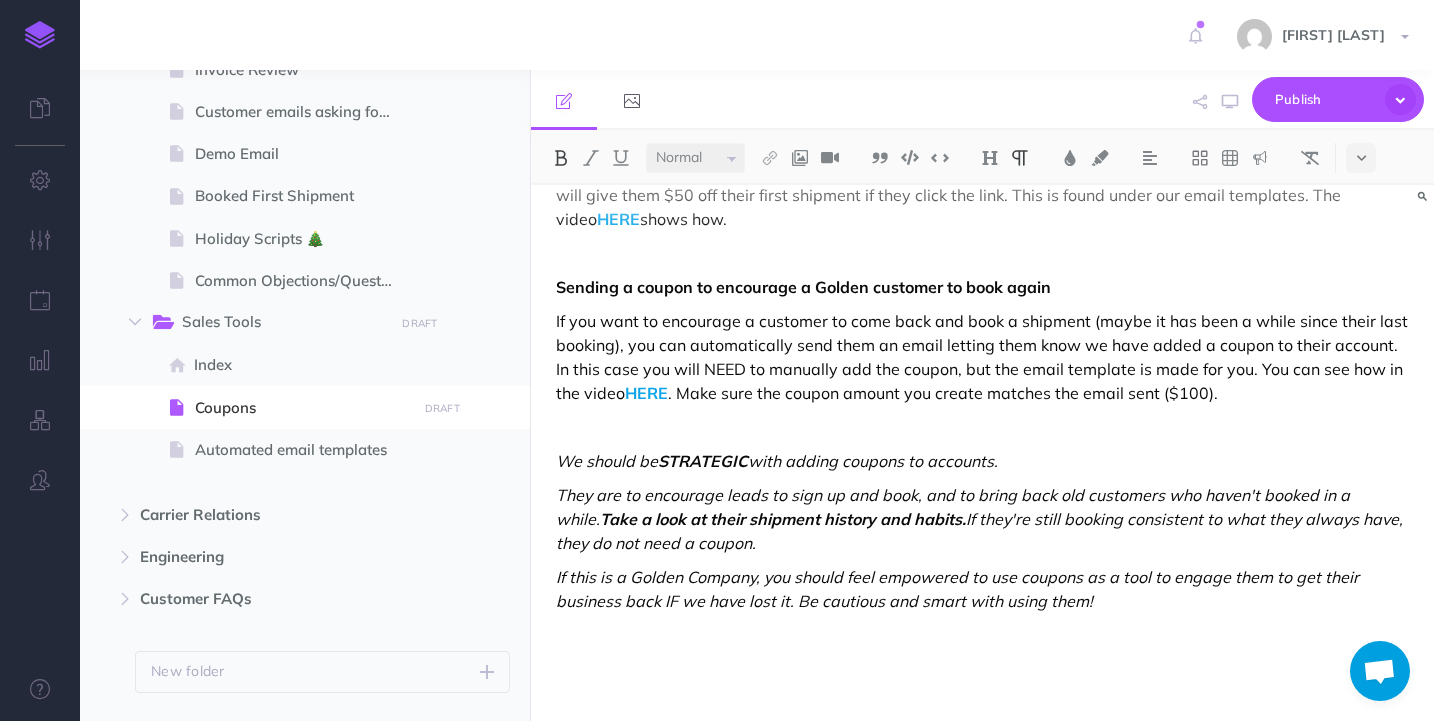 click on "If this is a Golden Company, you should feel empowered to use coupons as a tool to engage them to get their business back IF we have lost it. Be cautious and smart with using them!" at bounding box center [982, 589] 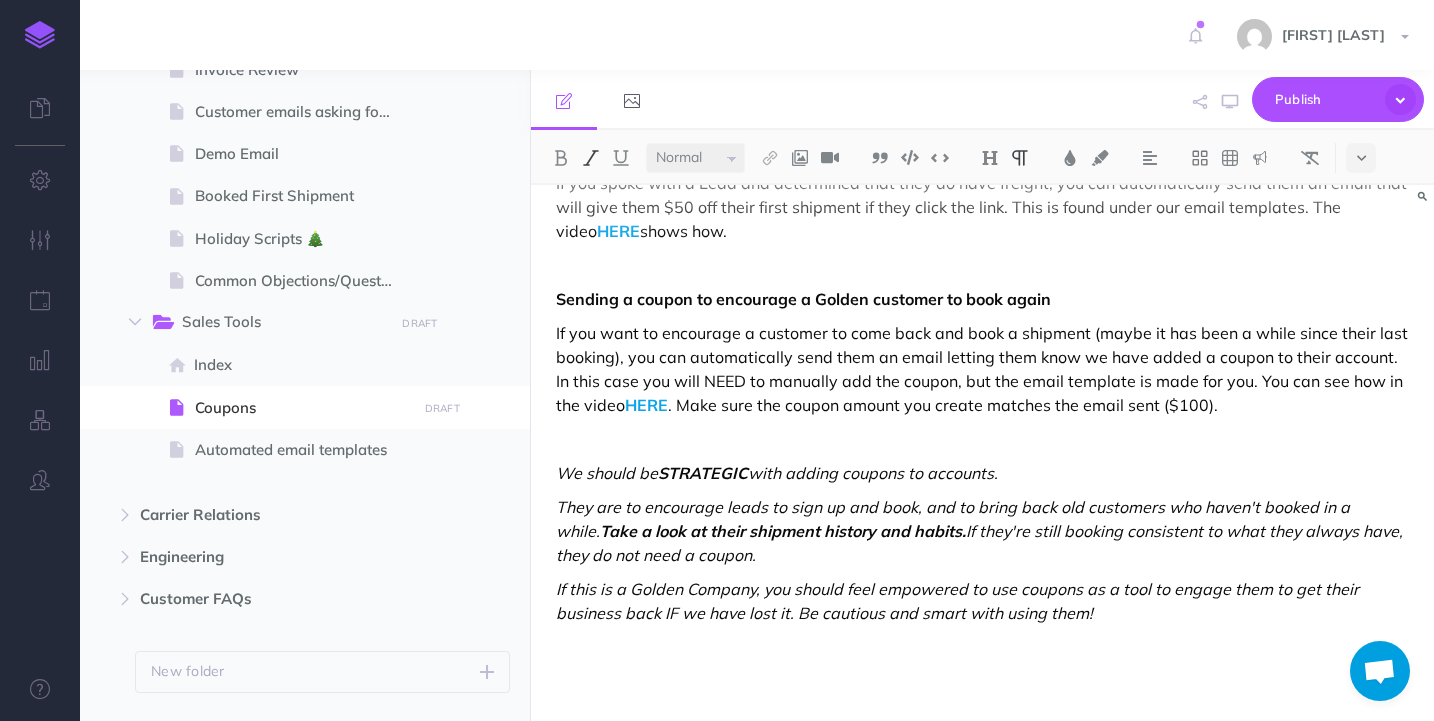 scroll, scrollTop: 802, scrollLeft: 0, axis: vertical 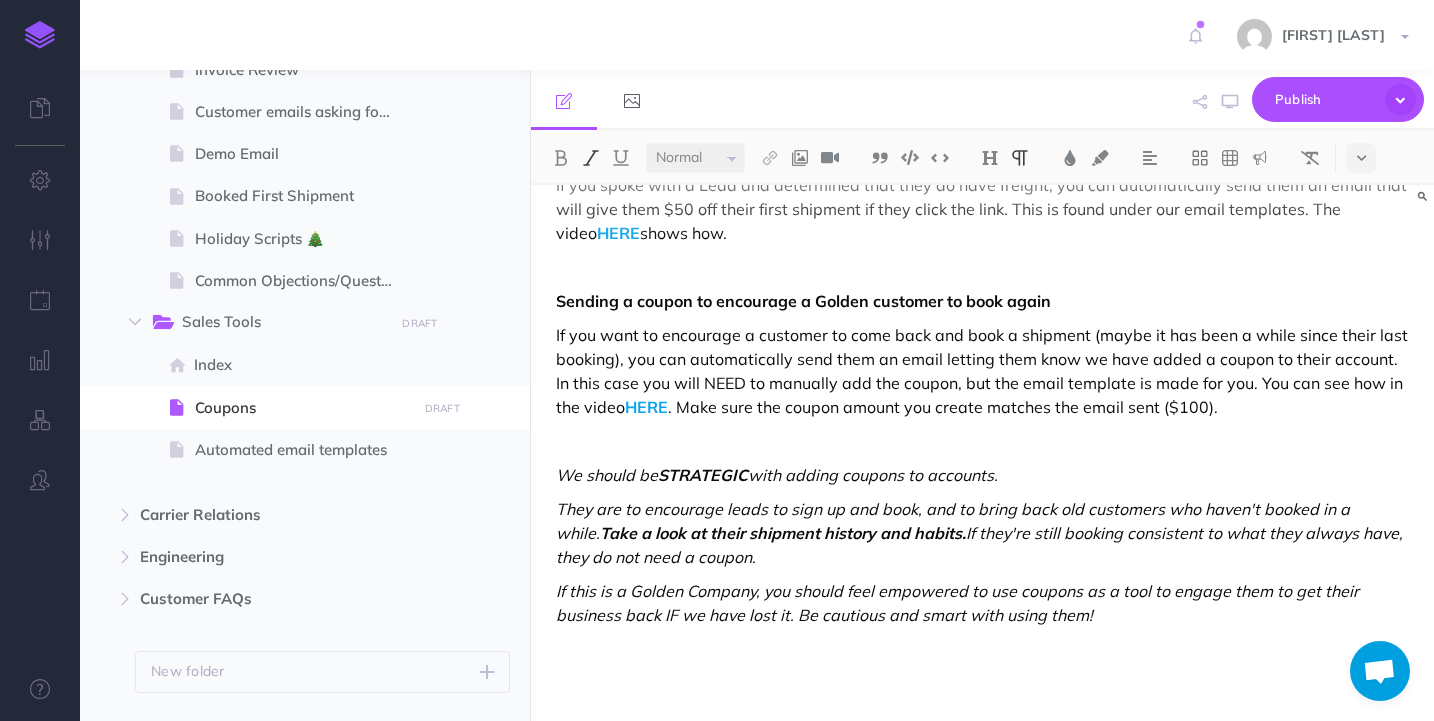 click on "If you want to encourage a customer to come back and book a shipment (maybe it has been a while since their last booking), you can automatically send them an email letting them know we have added a coupon to their account. In this case you will NEED to manually add the coupon, but the email template is made for you. You can see how in the video HERE . Make sure the coupon amount you create matches the email sent ($100)." at bounding box center (982, 371) 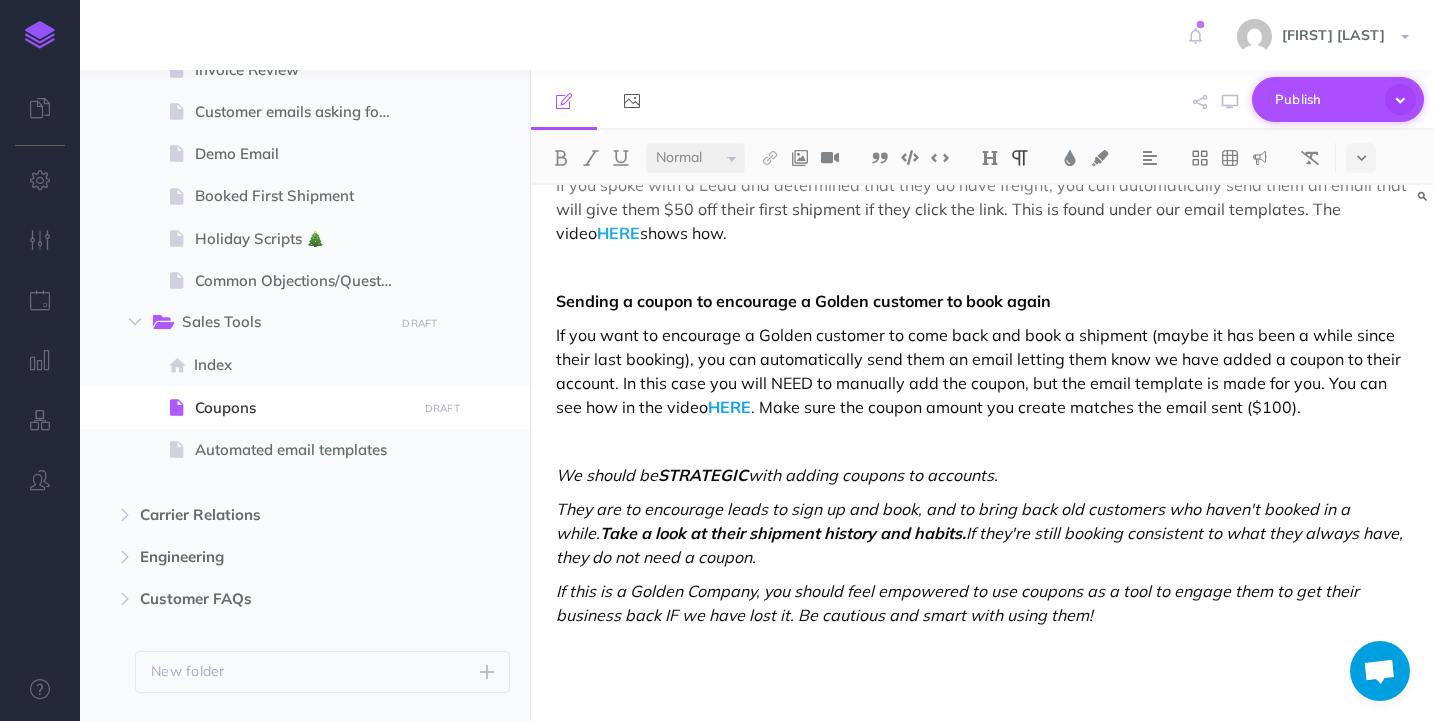 click on "Publish" at bounding box center [1325, 99] 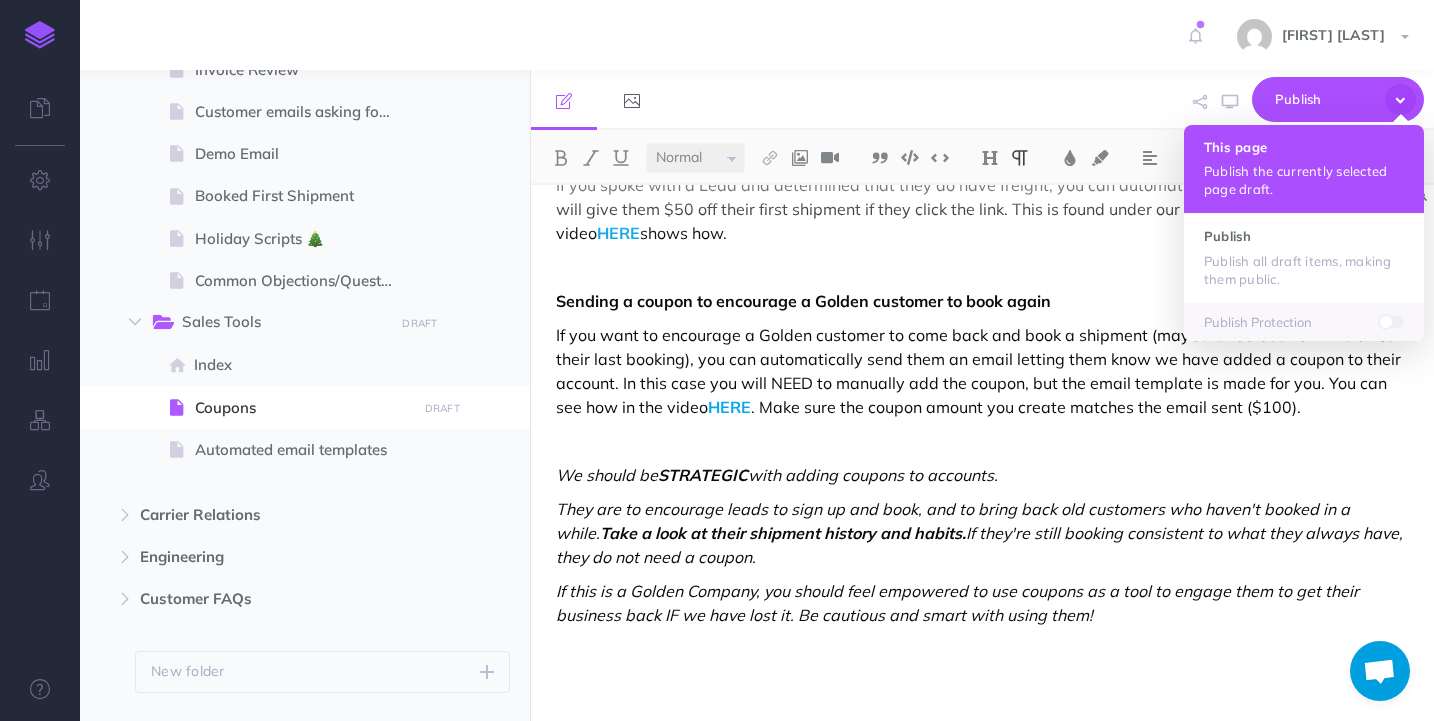 click on "This page
Publish the currently selected page draft." at bounding box center (1304, 169) 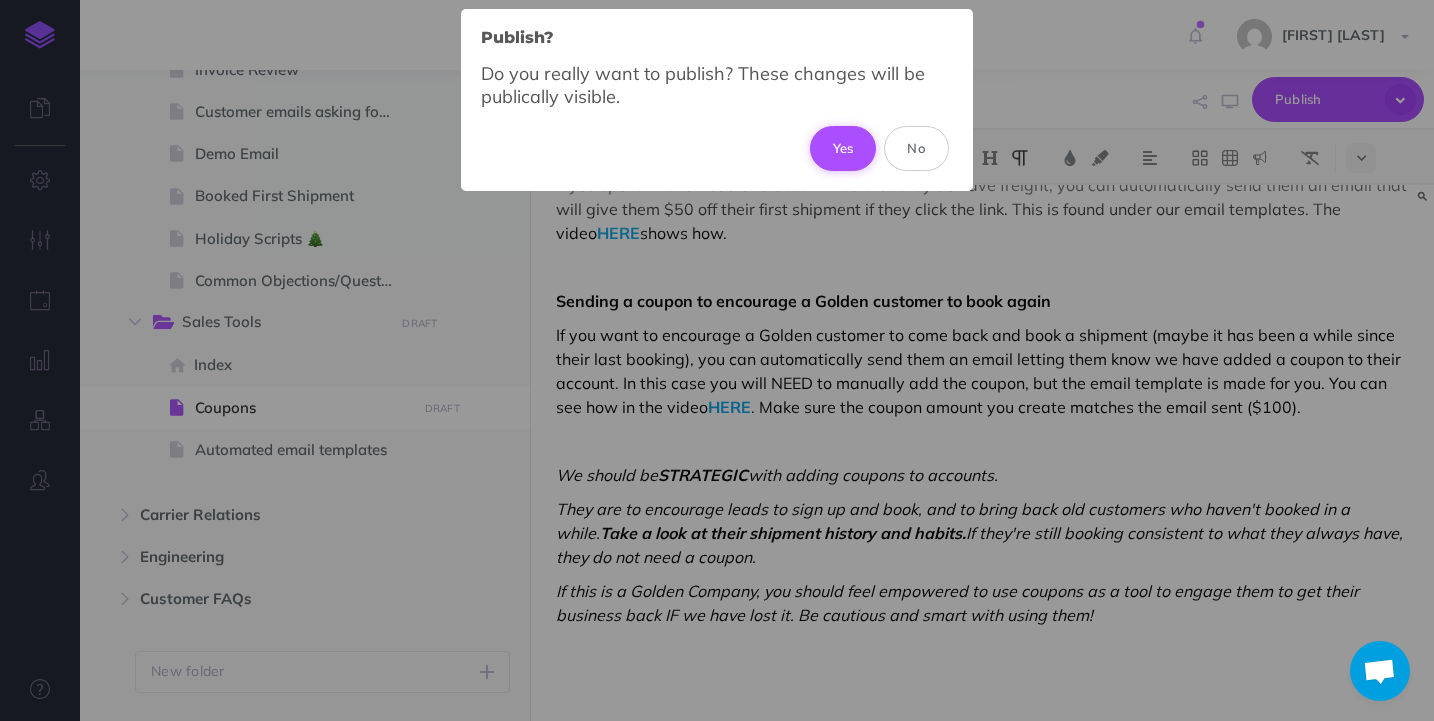 click on "Yes" at bounding box center [843, 148] 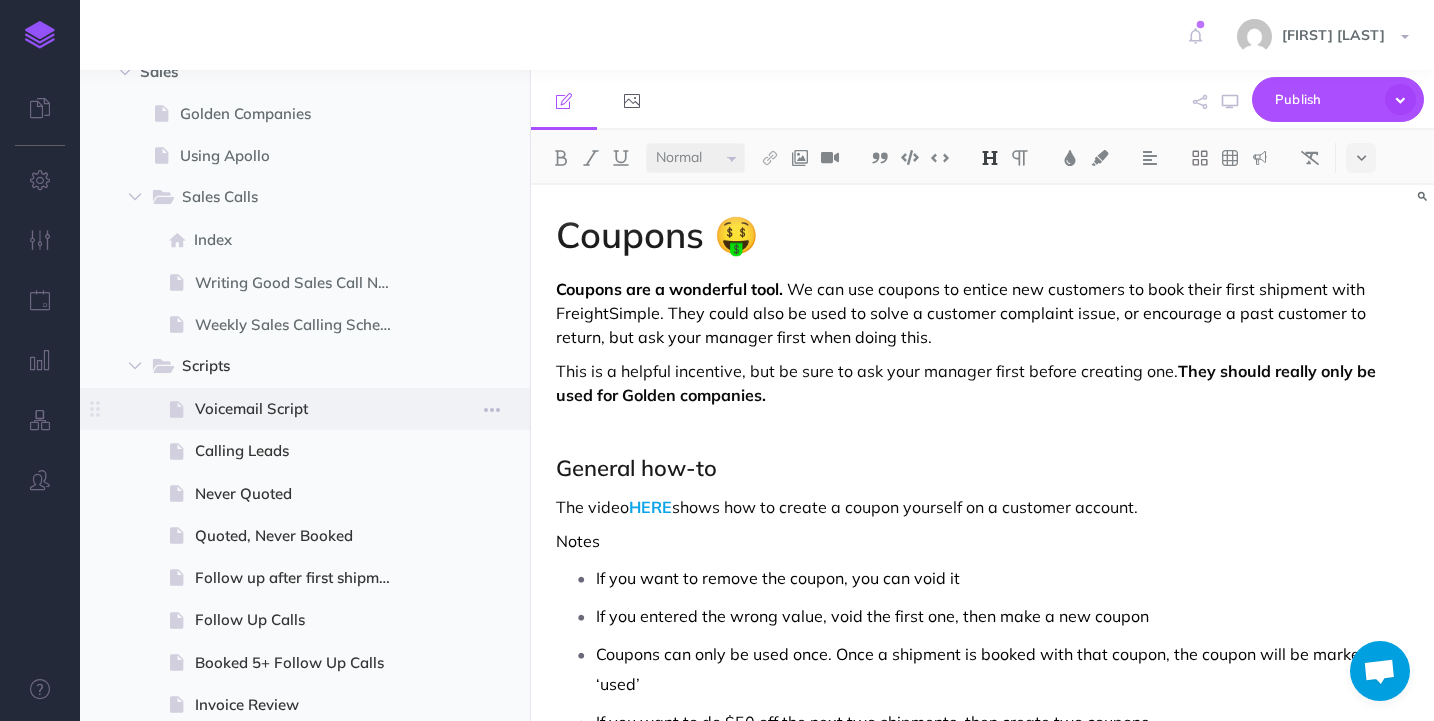 scroll, scrollTop: 622, scrollLeft: 0, axis: vertical 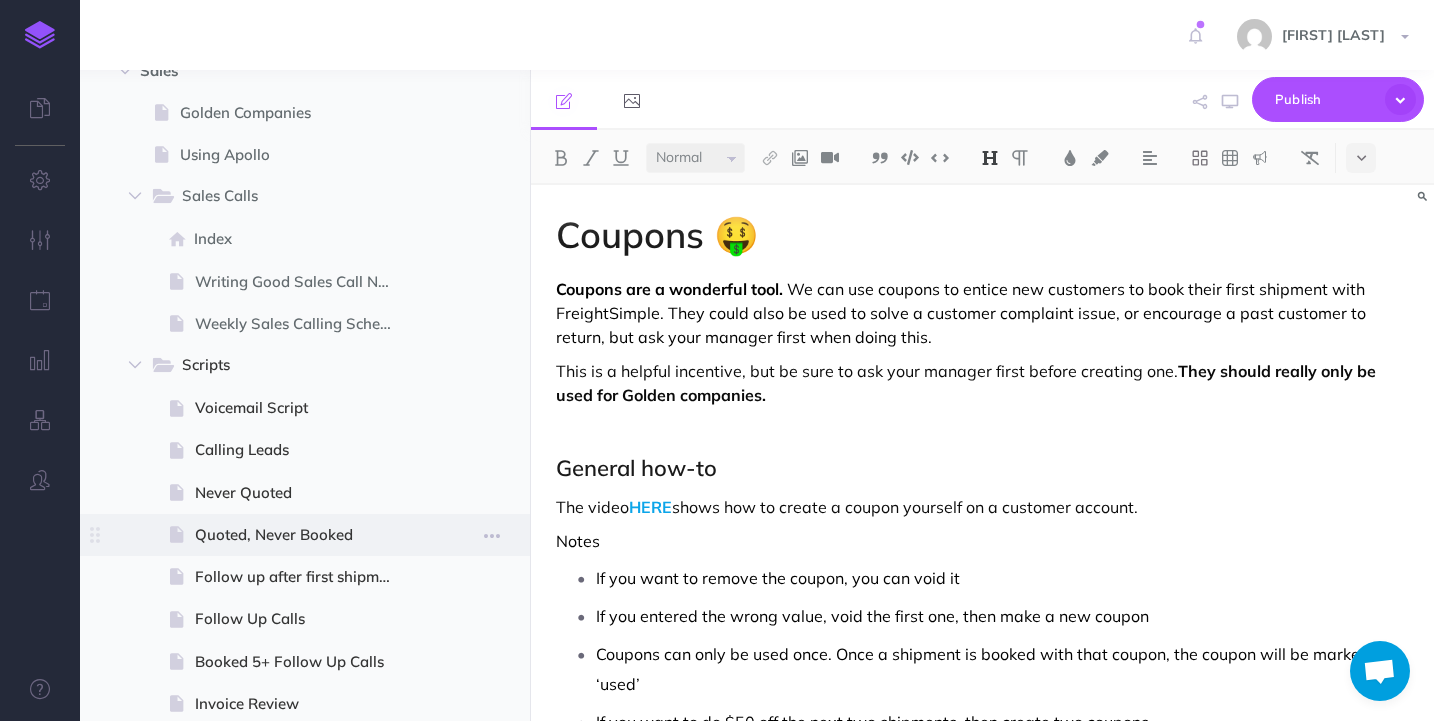 click on "Quoted, Never Booked" at bounding box center (302, 535) 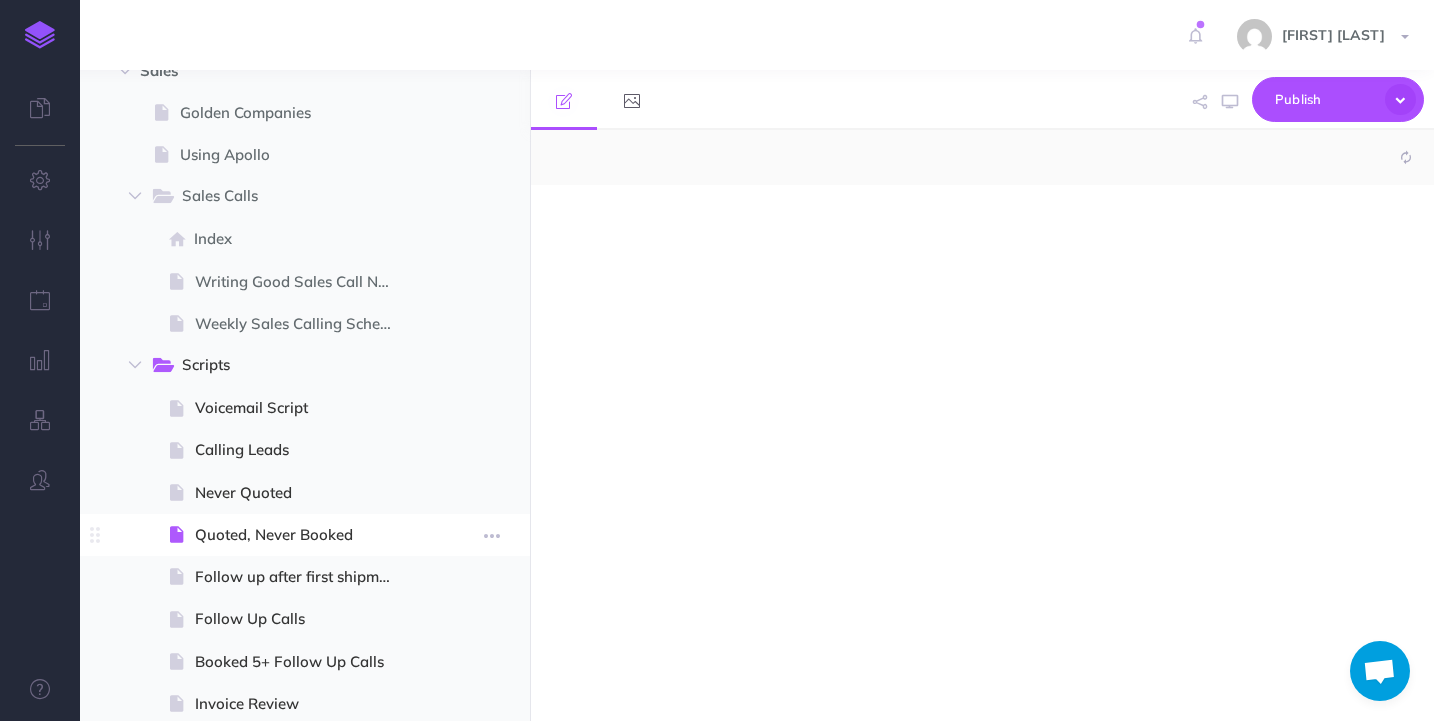 select on "null" 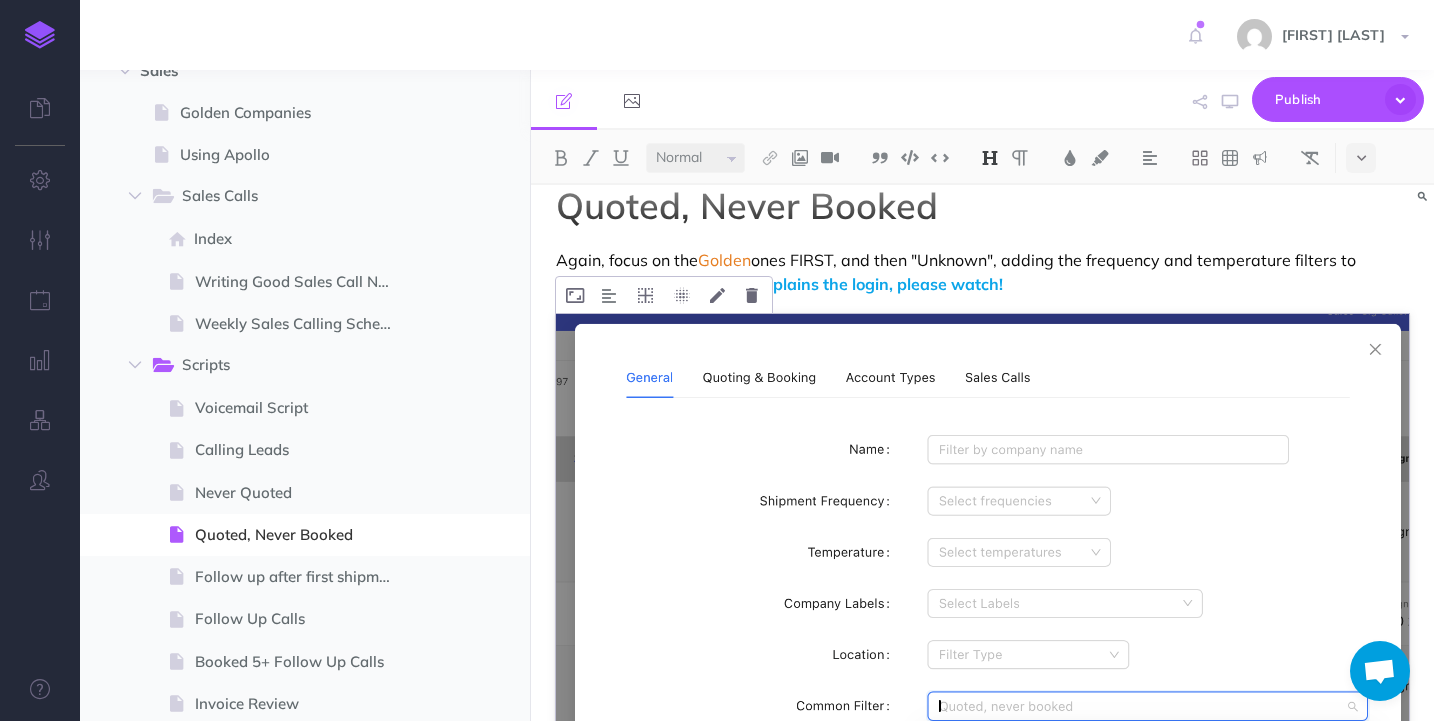scroll, scrollTop: 30, scrollLeft: 0, axis: vertical 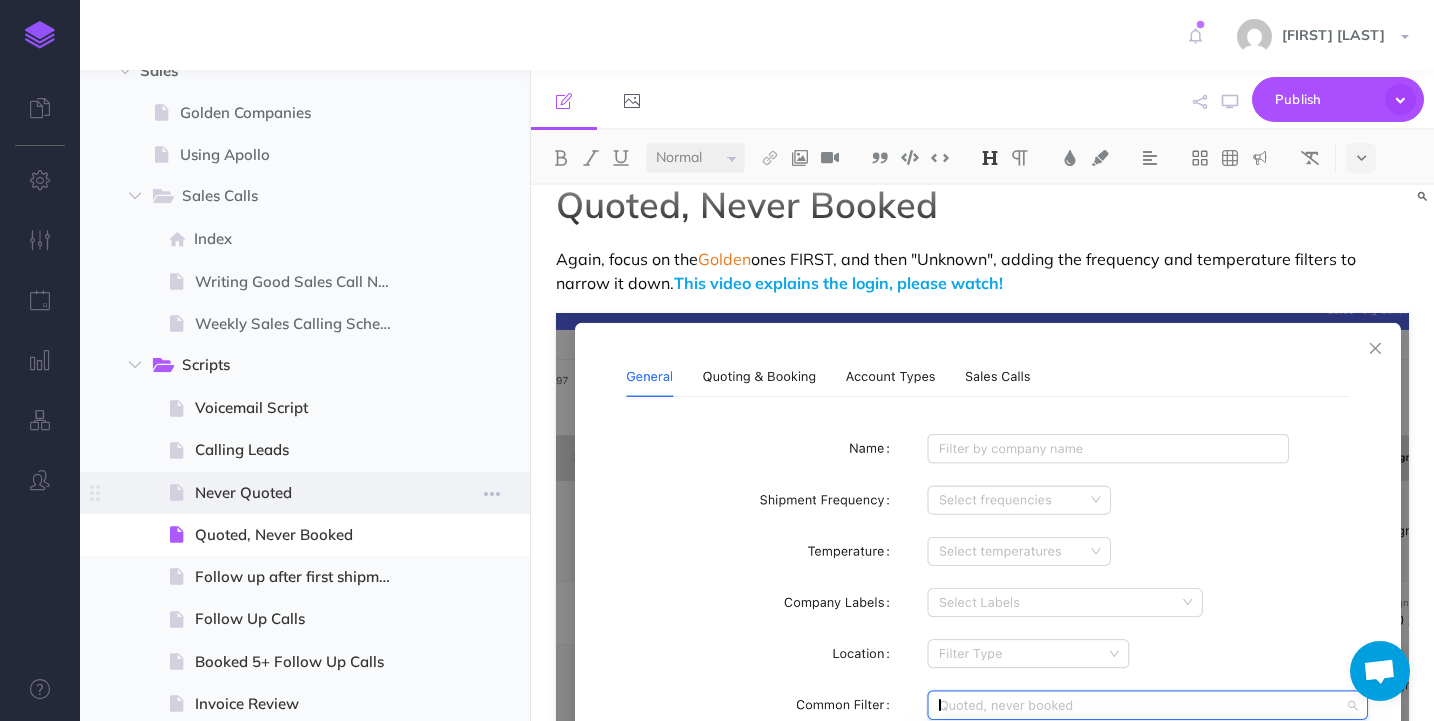 click on "Never Quoted" at bounding box center [302, 493] 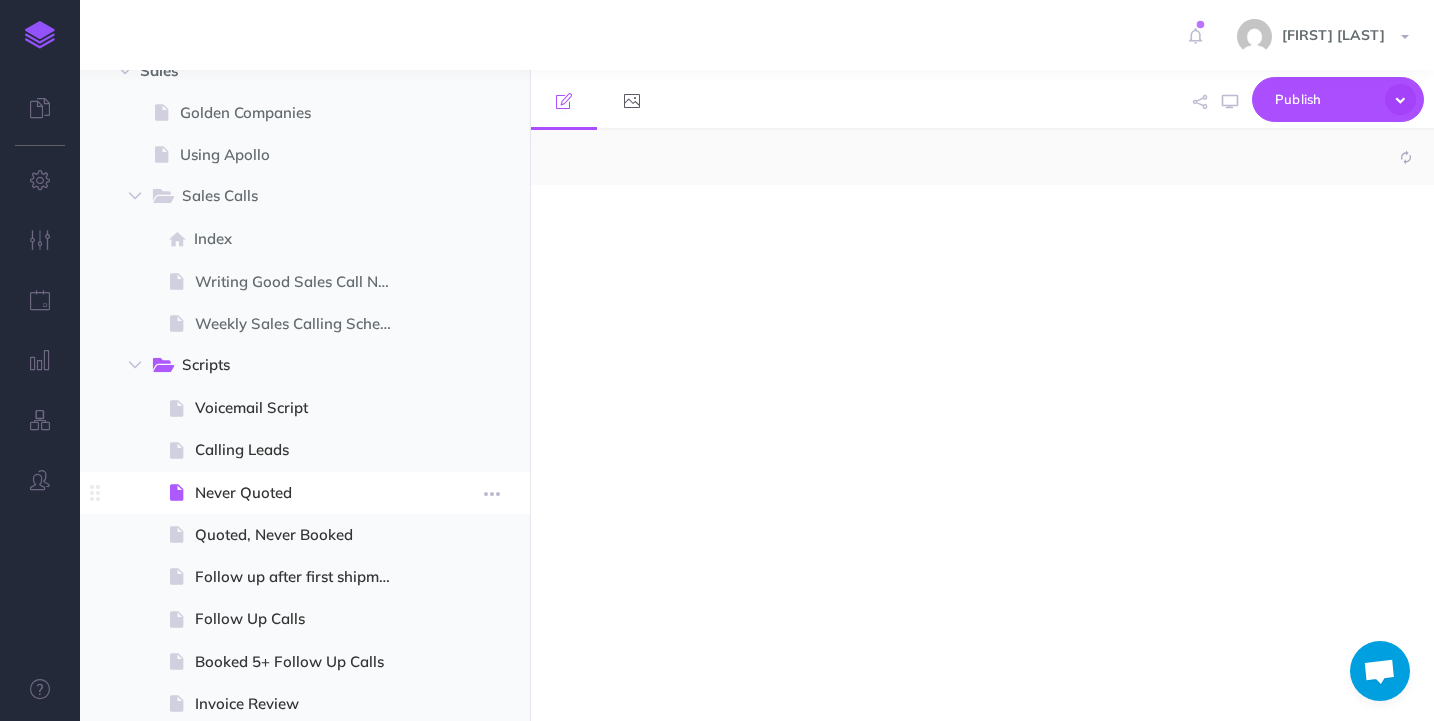 select on "null" 